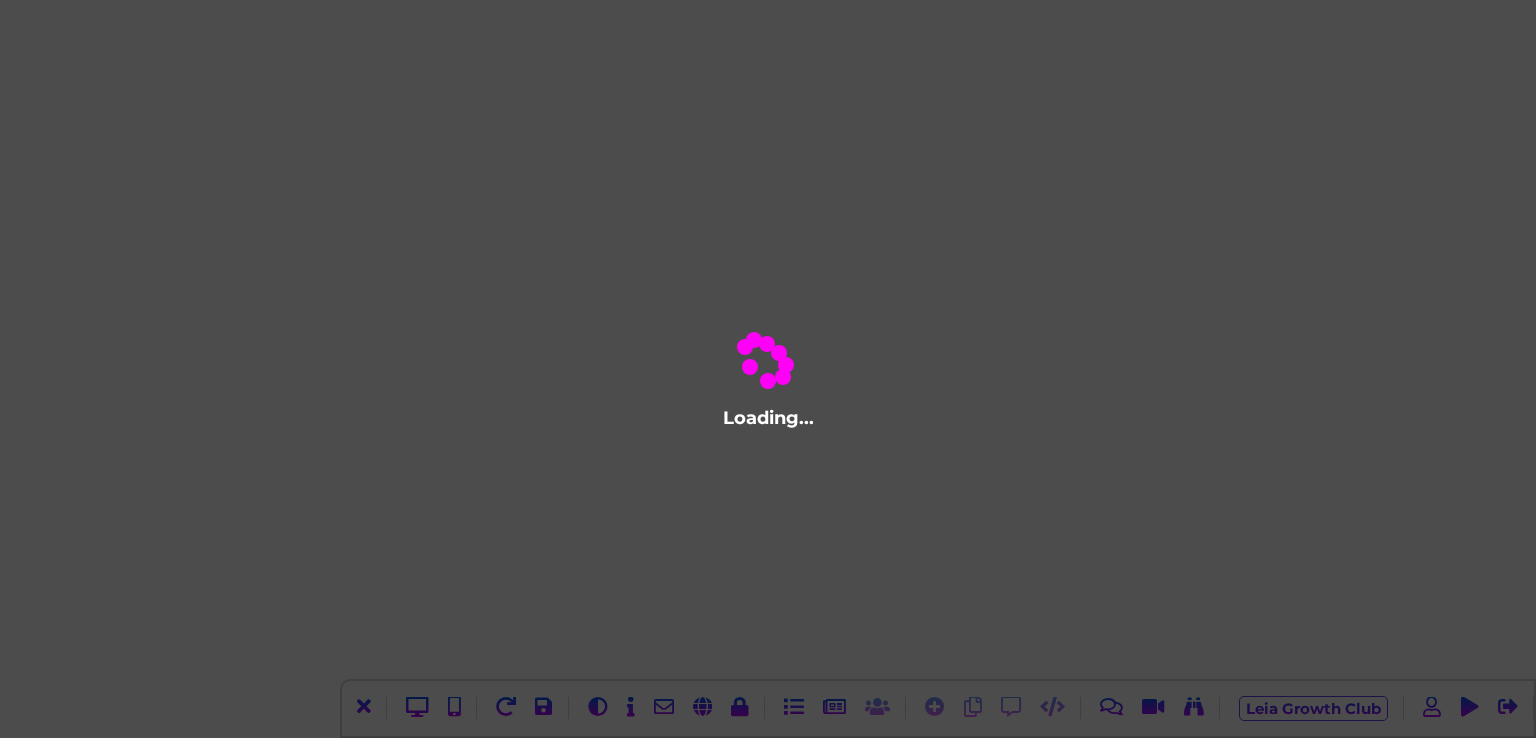 scroll, scrollTop: 0, scrollLeft: 0, axis: both 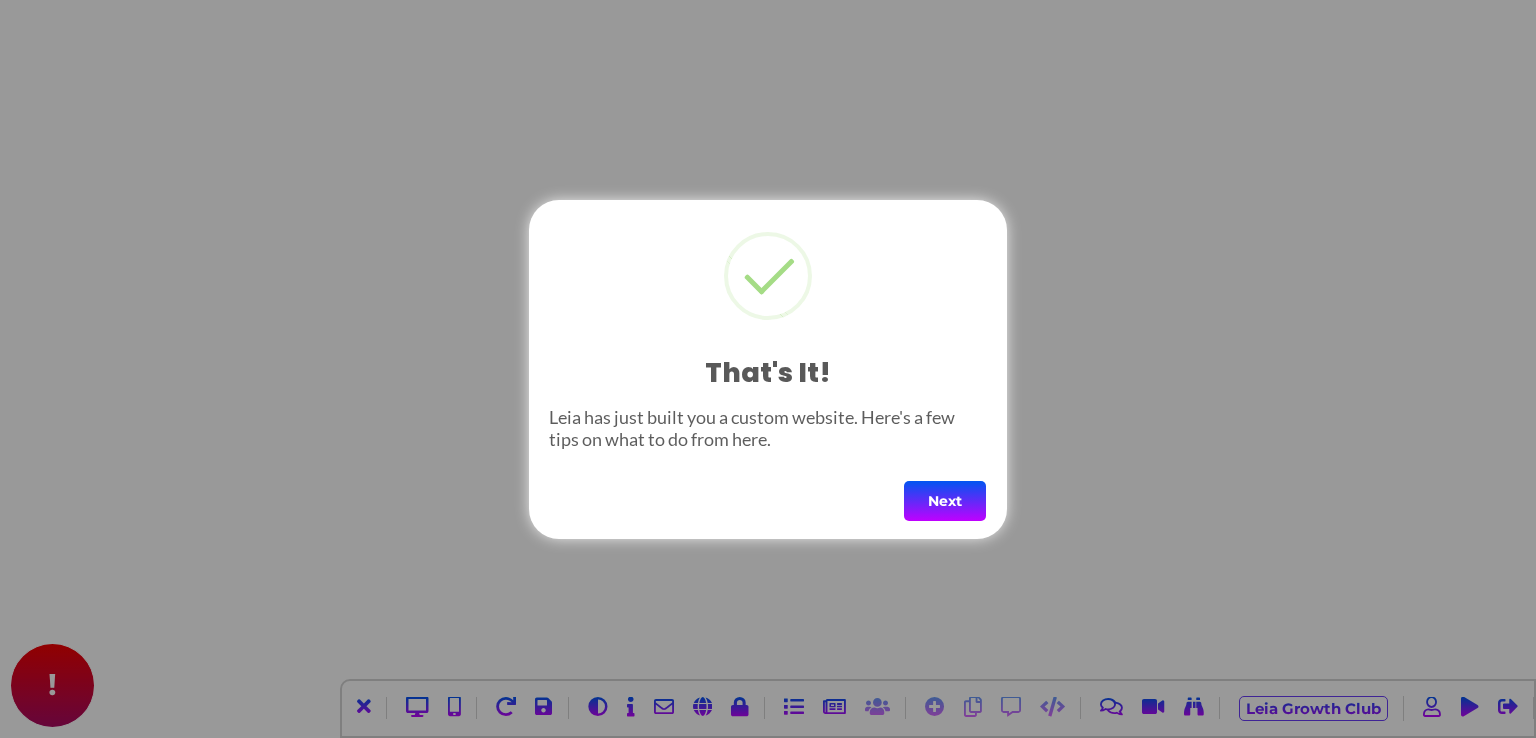 click on "Next" at bounding box center [945, 501] 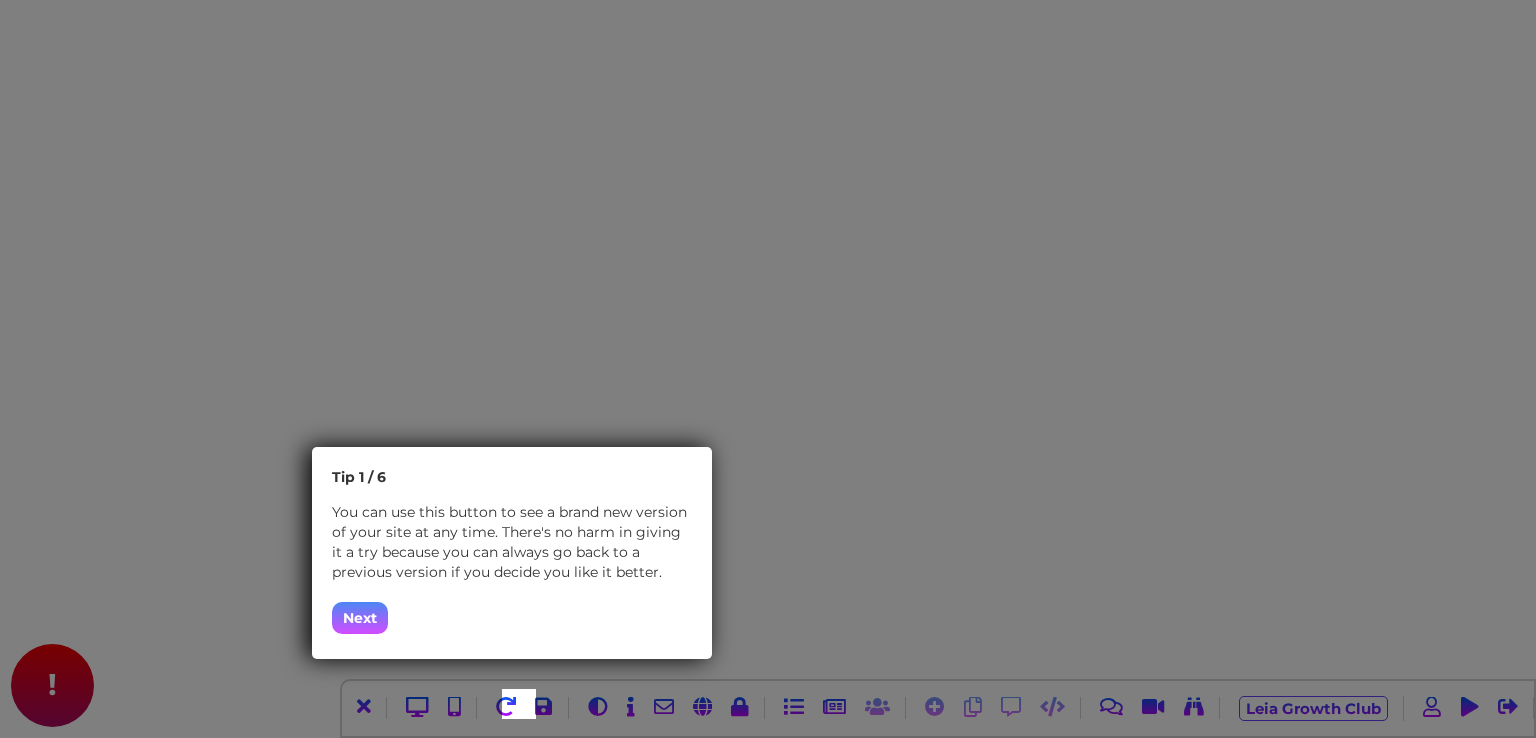 click on "Next" at bounding box center (360, 618) 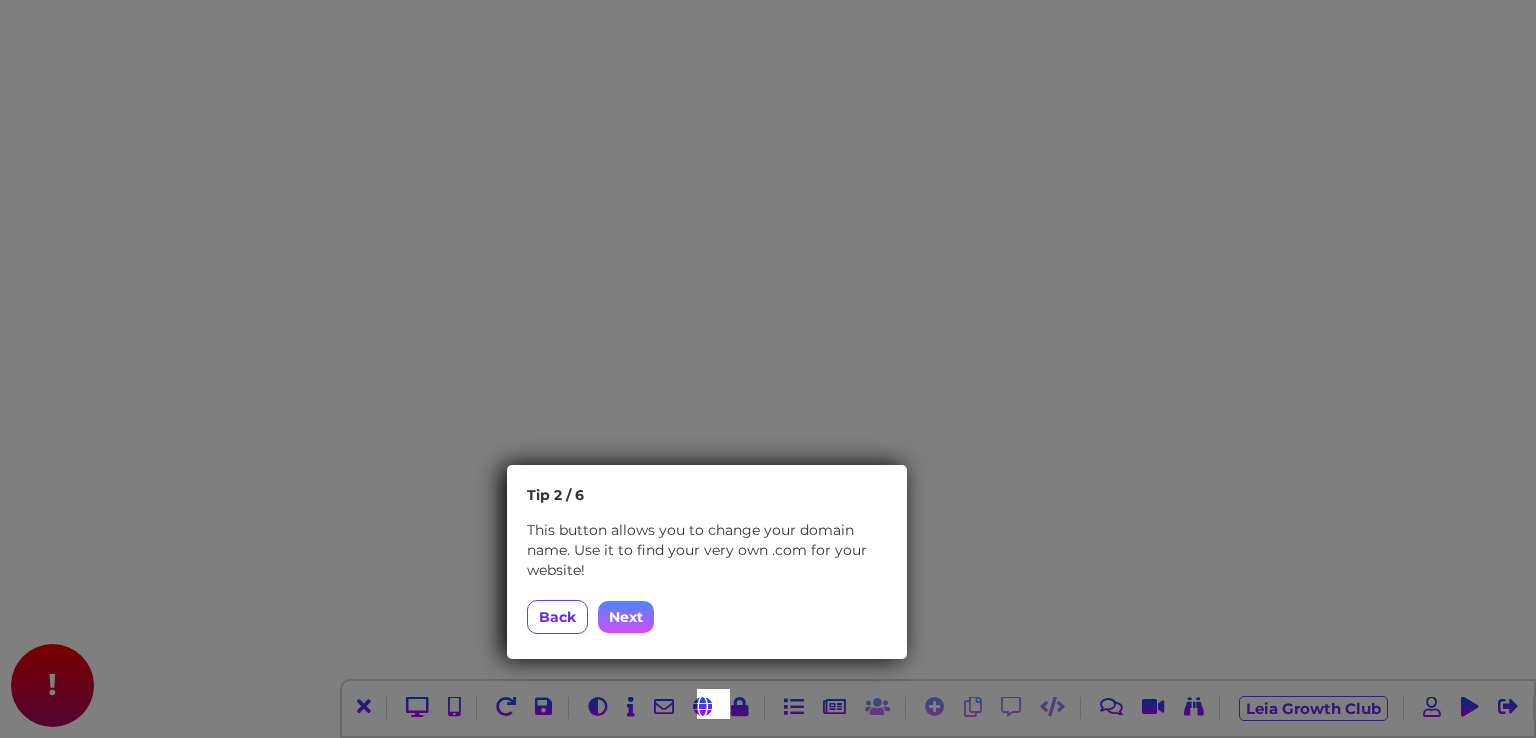 click on "Next" at bounding box center (626, 617) 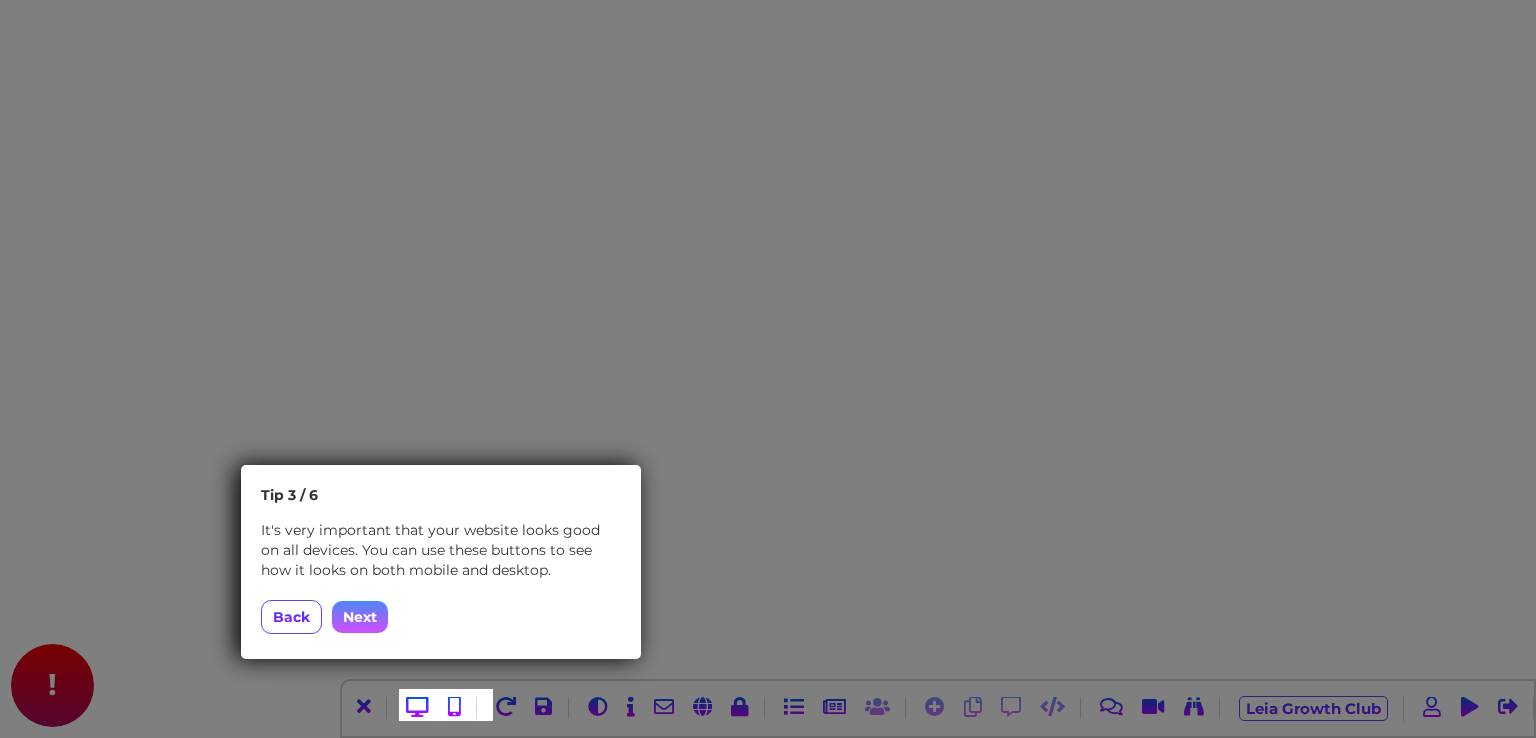 click on "Next" at bounding box center (360, 617) 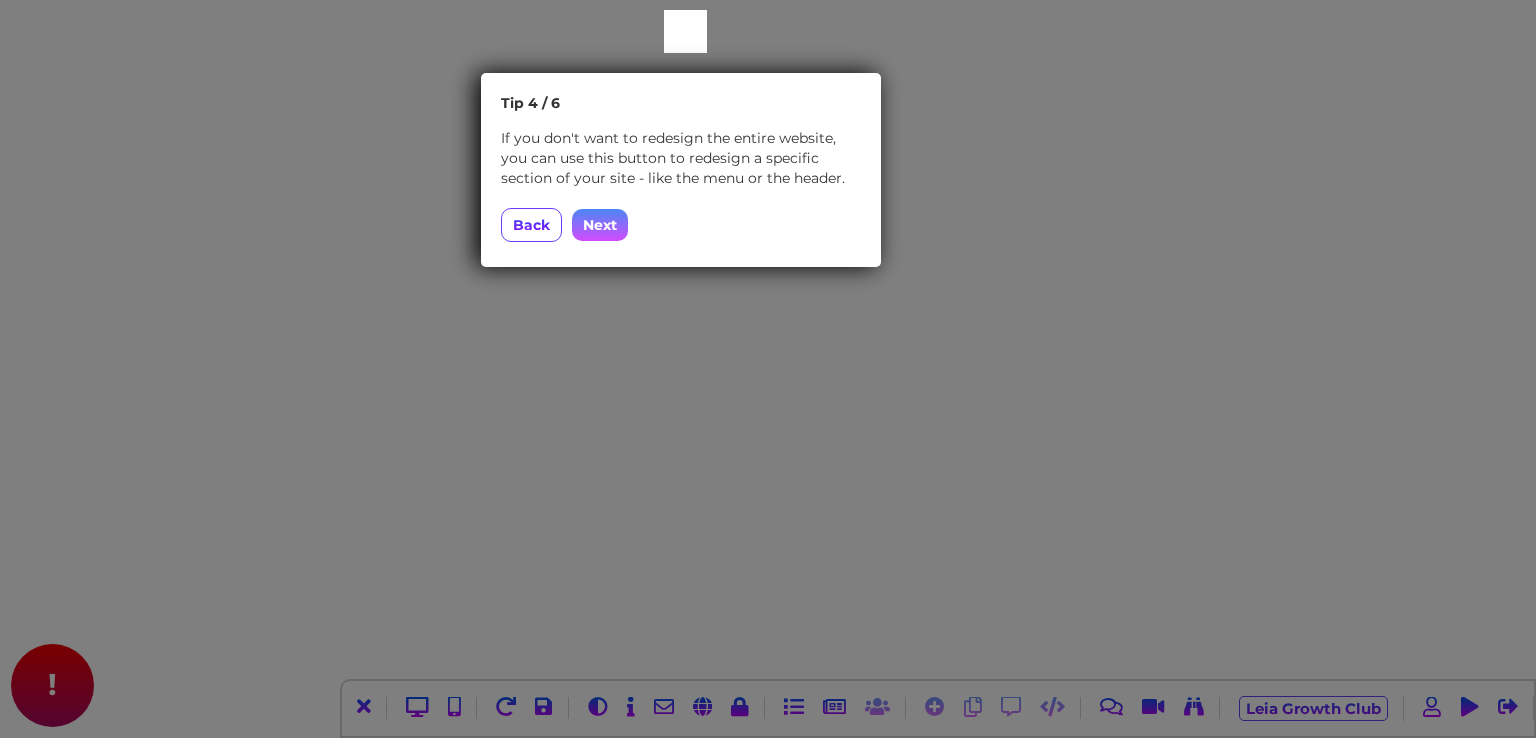 click on "Next" at bounding box center (600, 225) 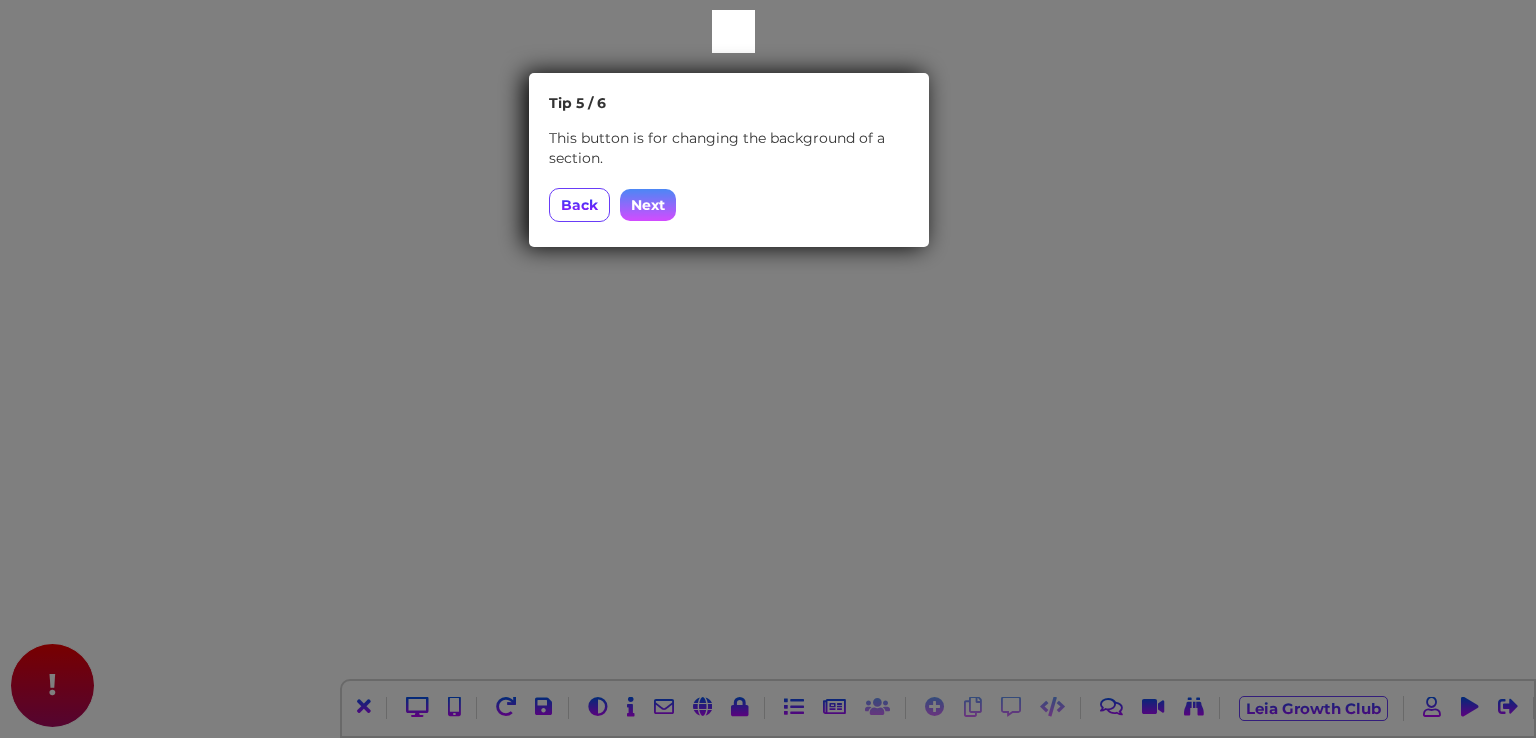 click on "Next" at bounding box center [648, 205] 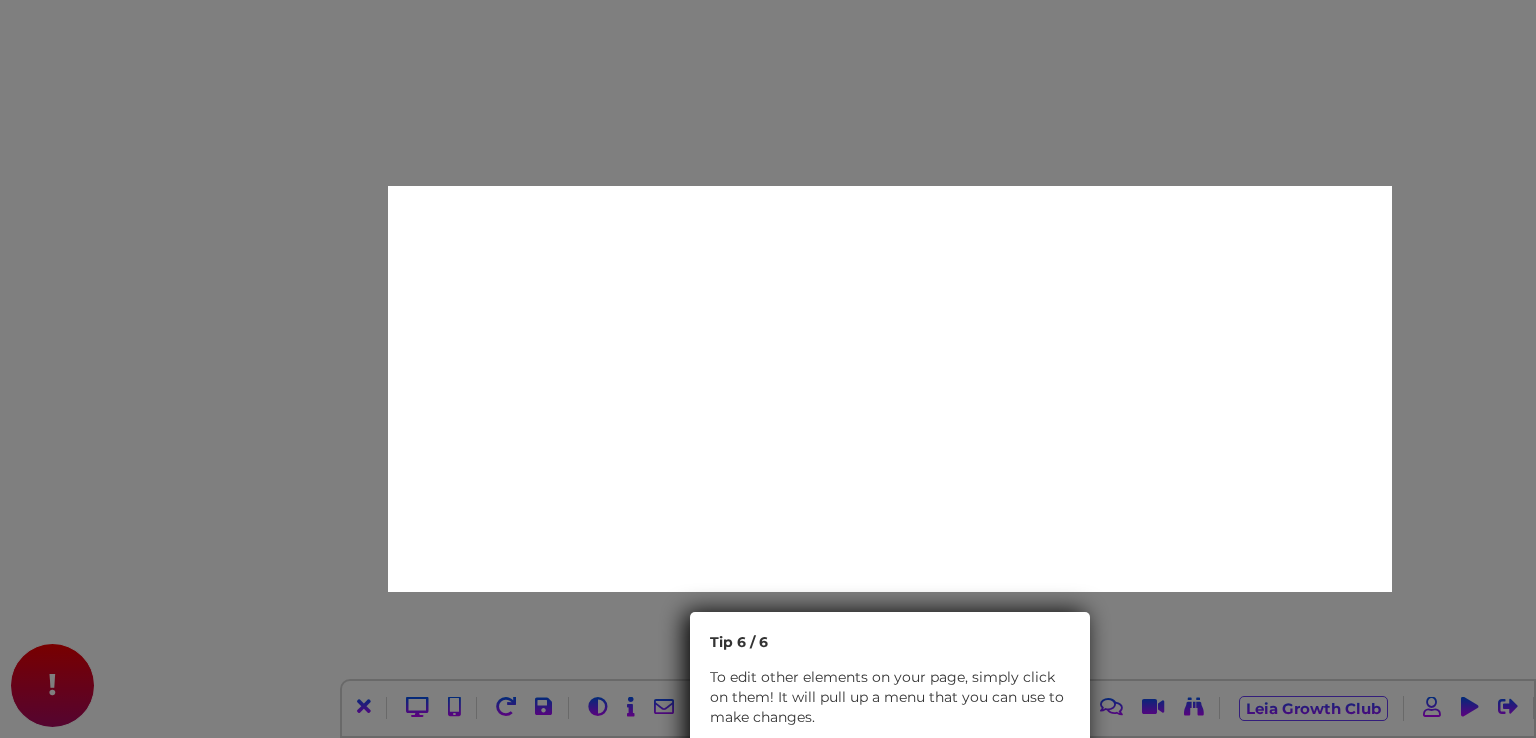 click at bounding box center [1464, 389] 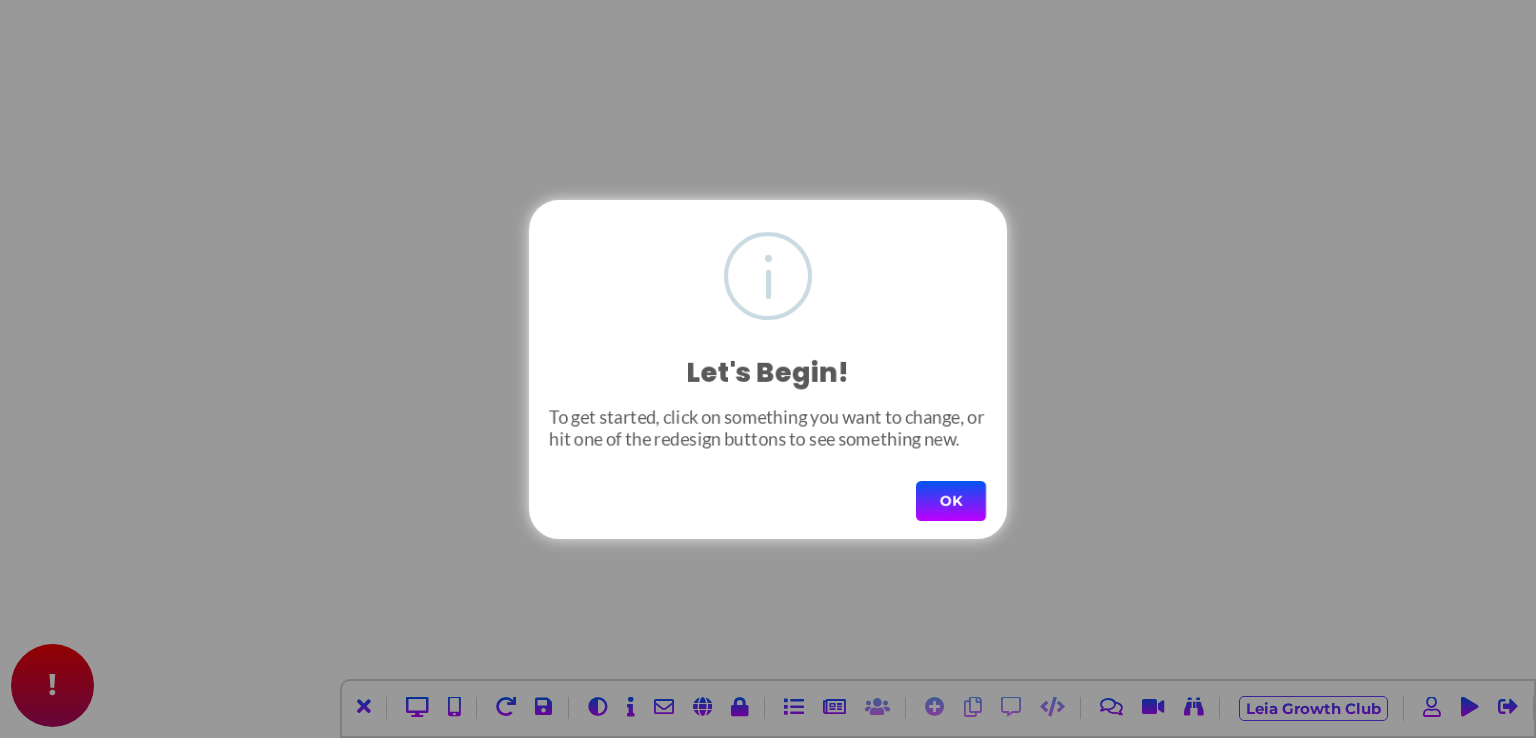 click on "OK" at bounding box center (951, 501) 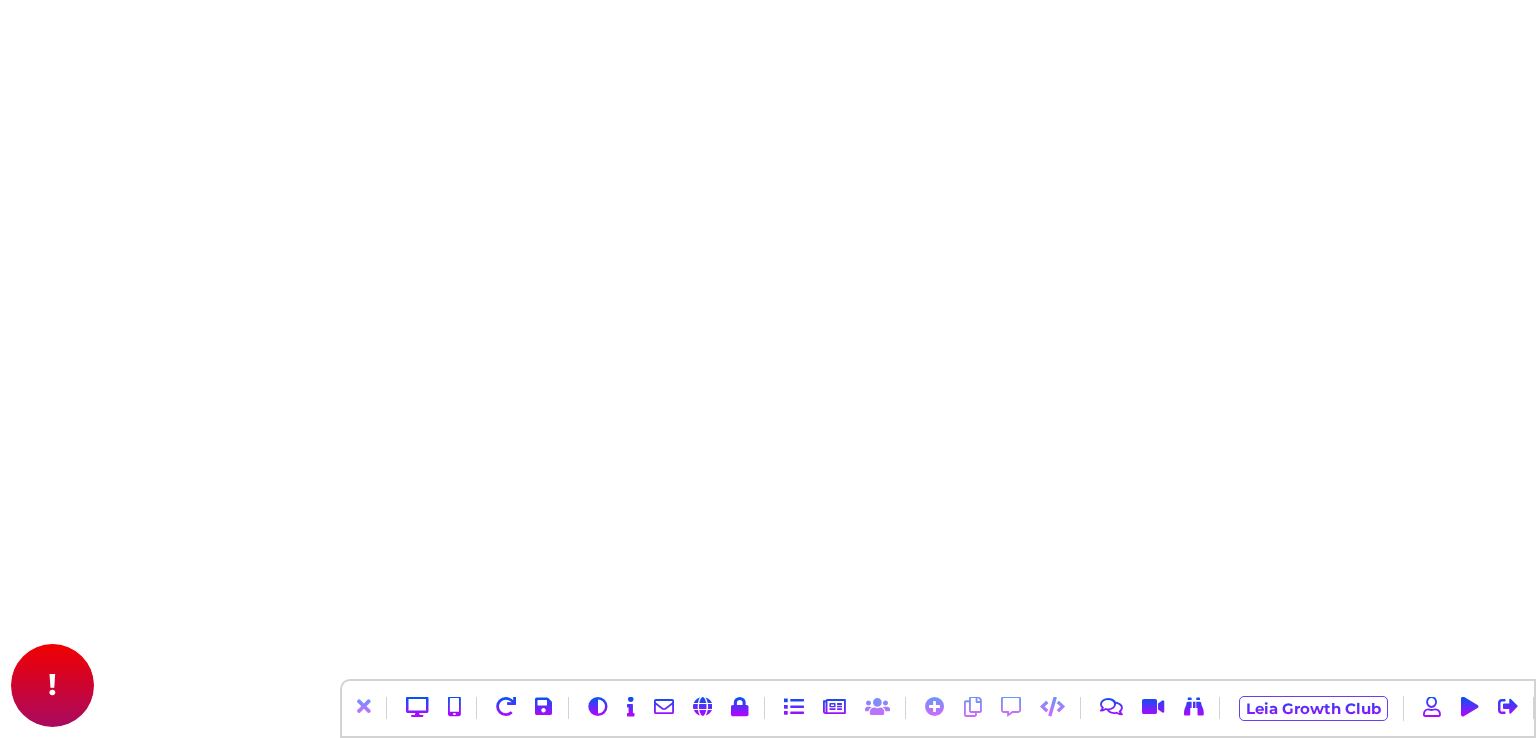 type 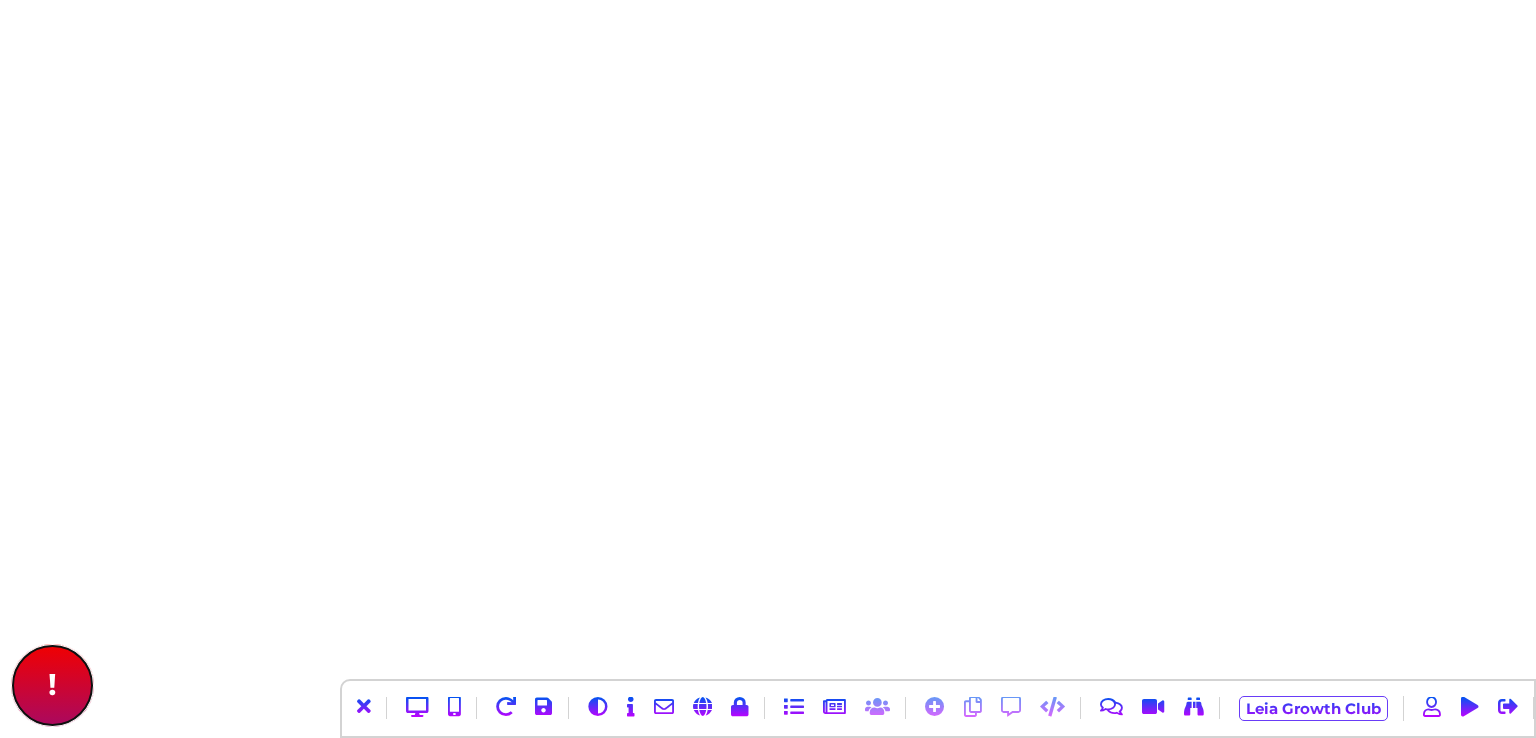 click on "!" at bounding box center [52, 685] 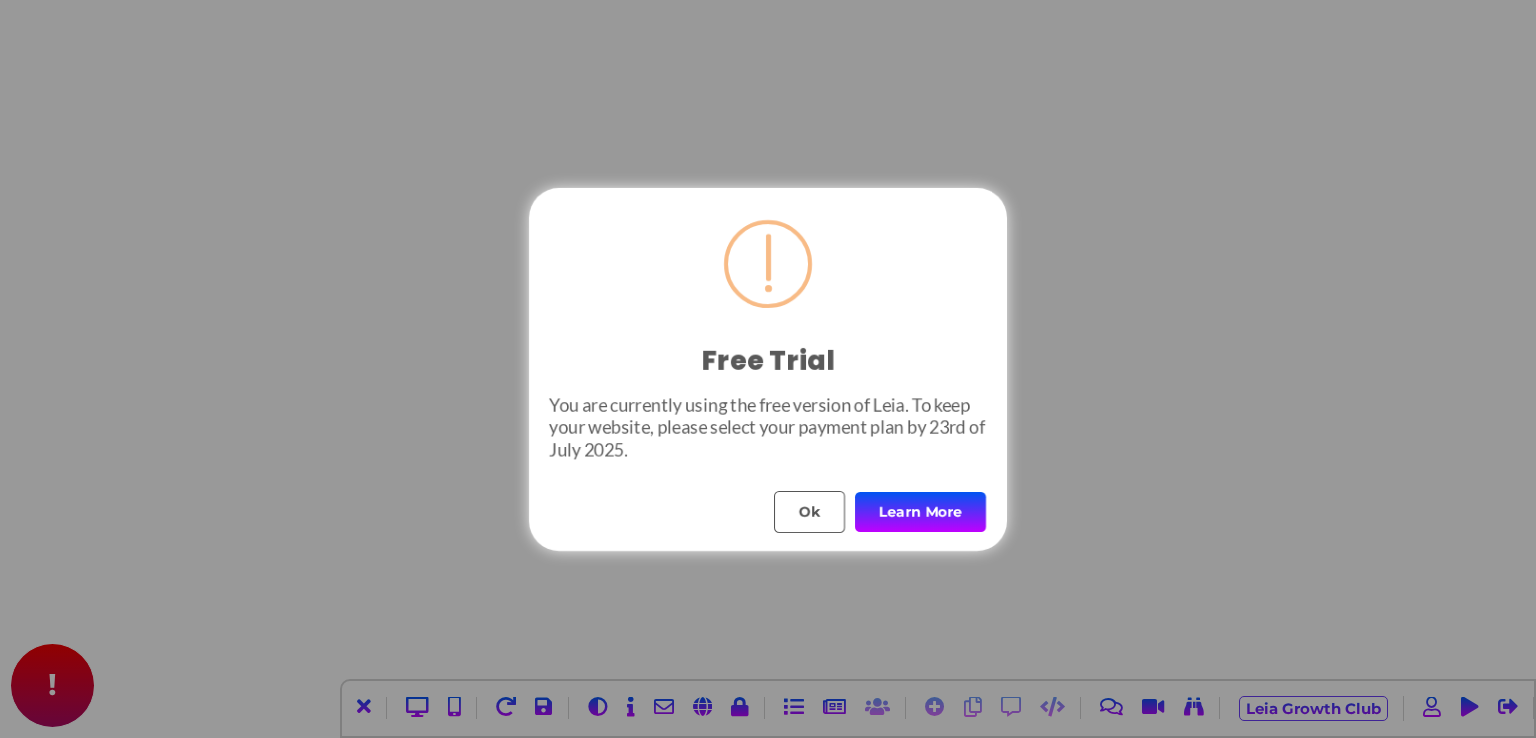 click on "Learn More" at bounding box center [920, 512] 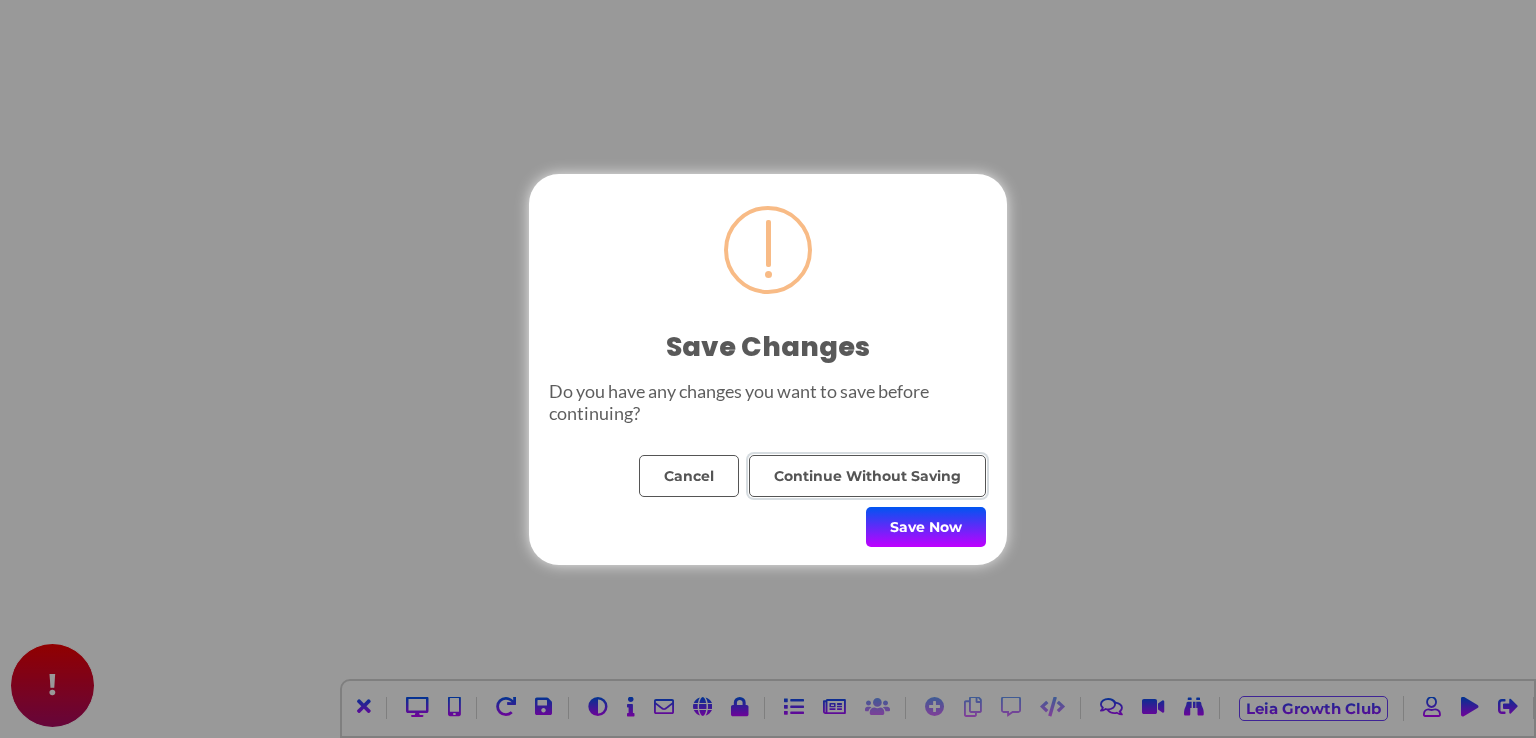 click on "Continue Without Saving" at bounding box center [867, 476] 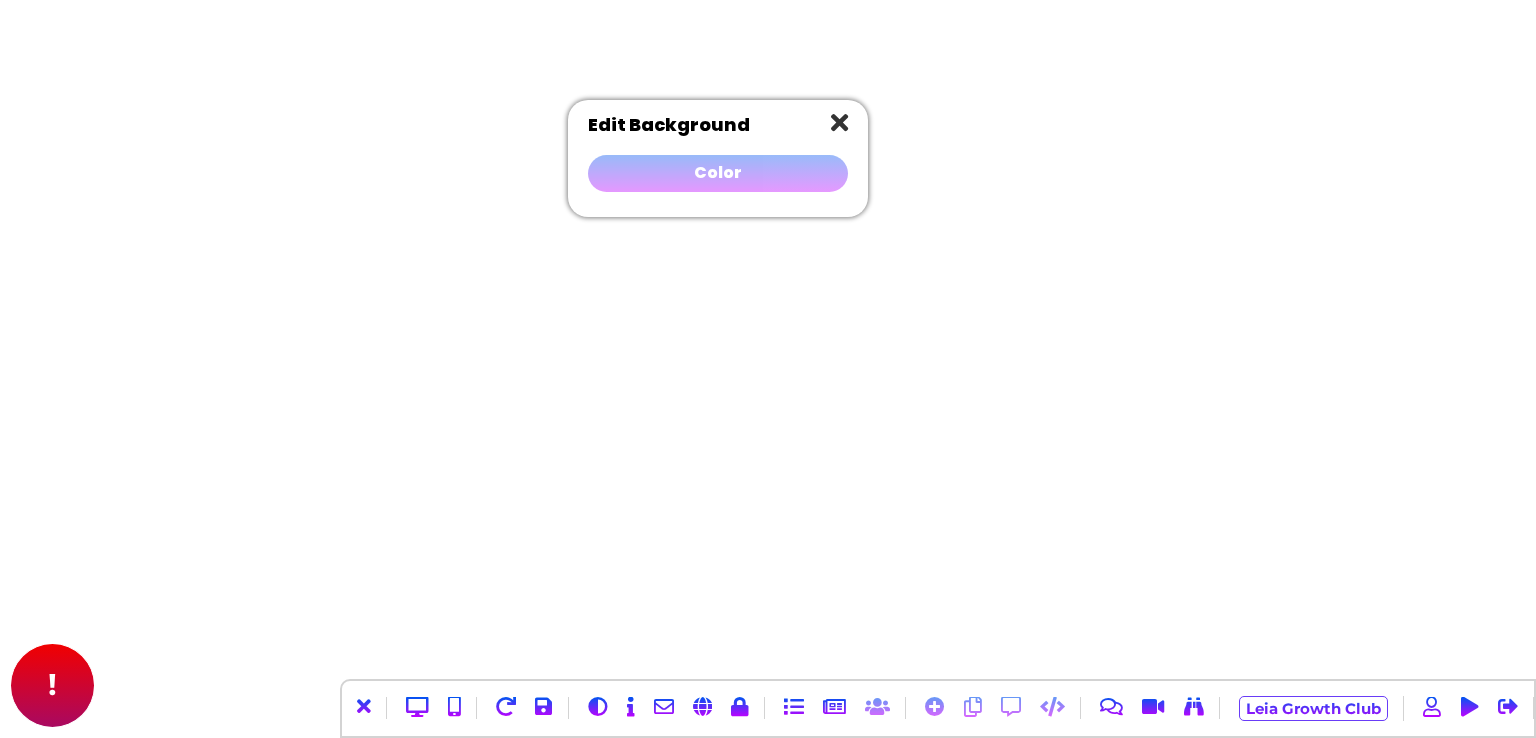 click on "Color" at bounding box center [718, 173] 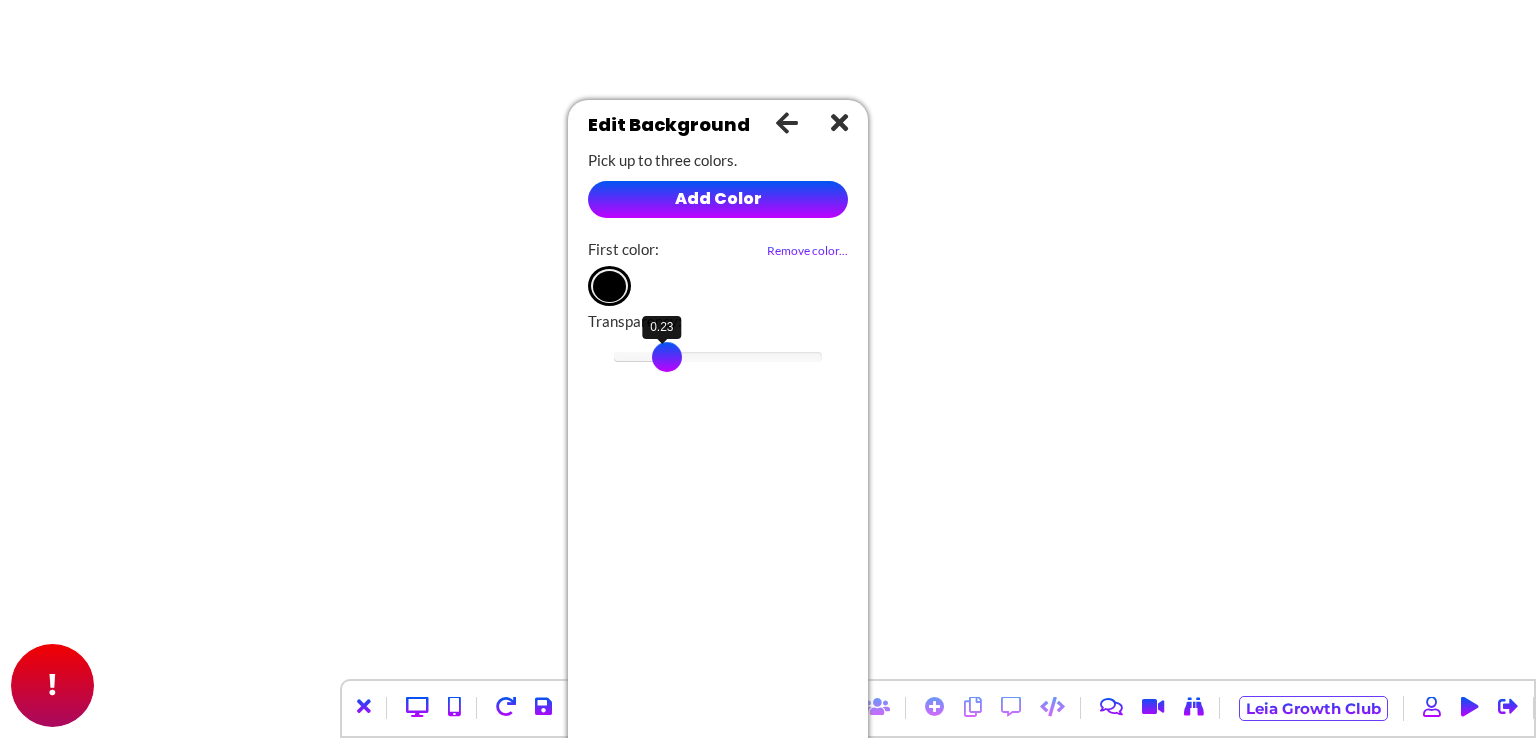 click on "0.23" at bounding box center (718, 357) 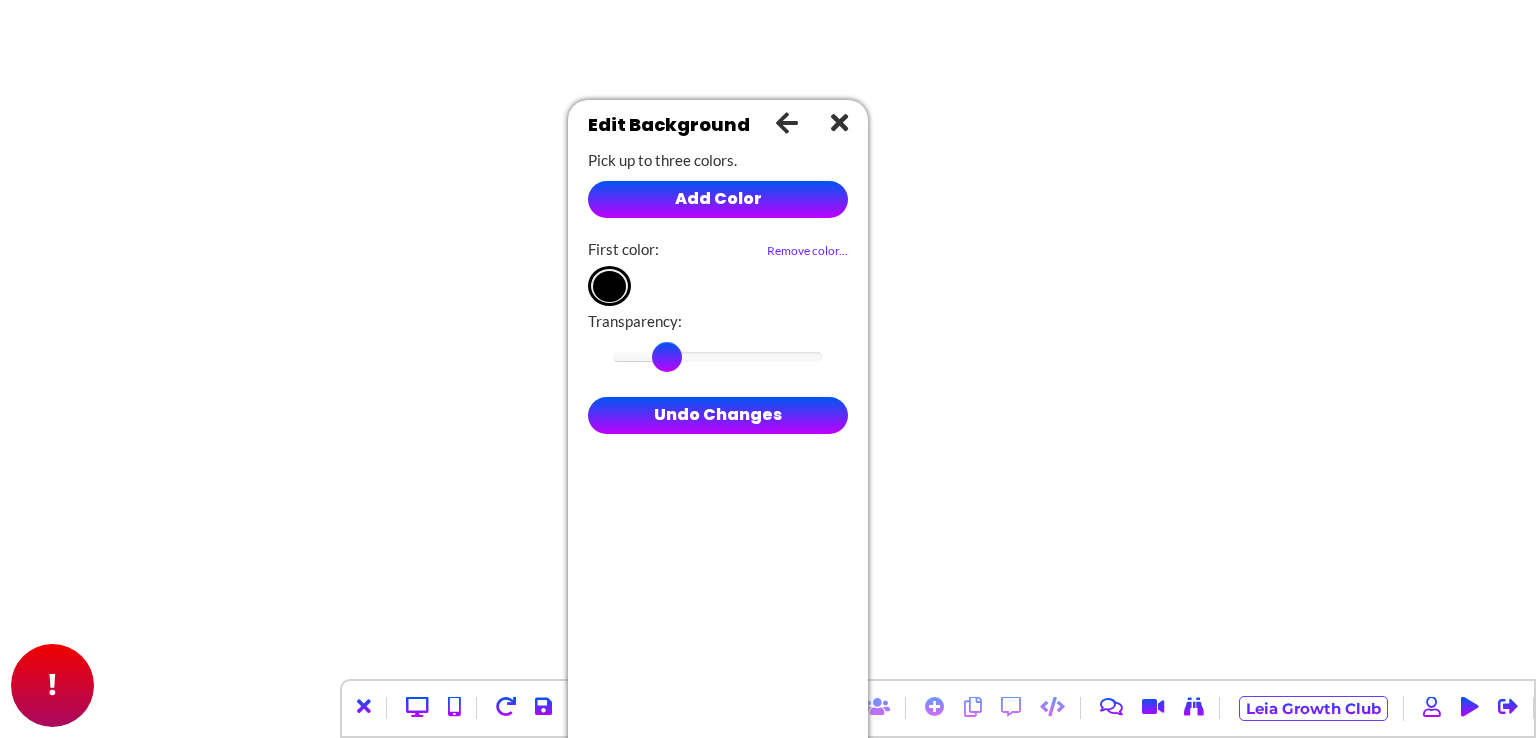 click on "Remove color..." at bounding box center (807, 250) 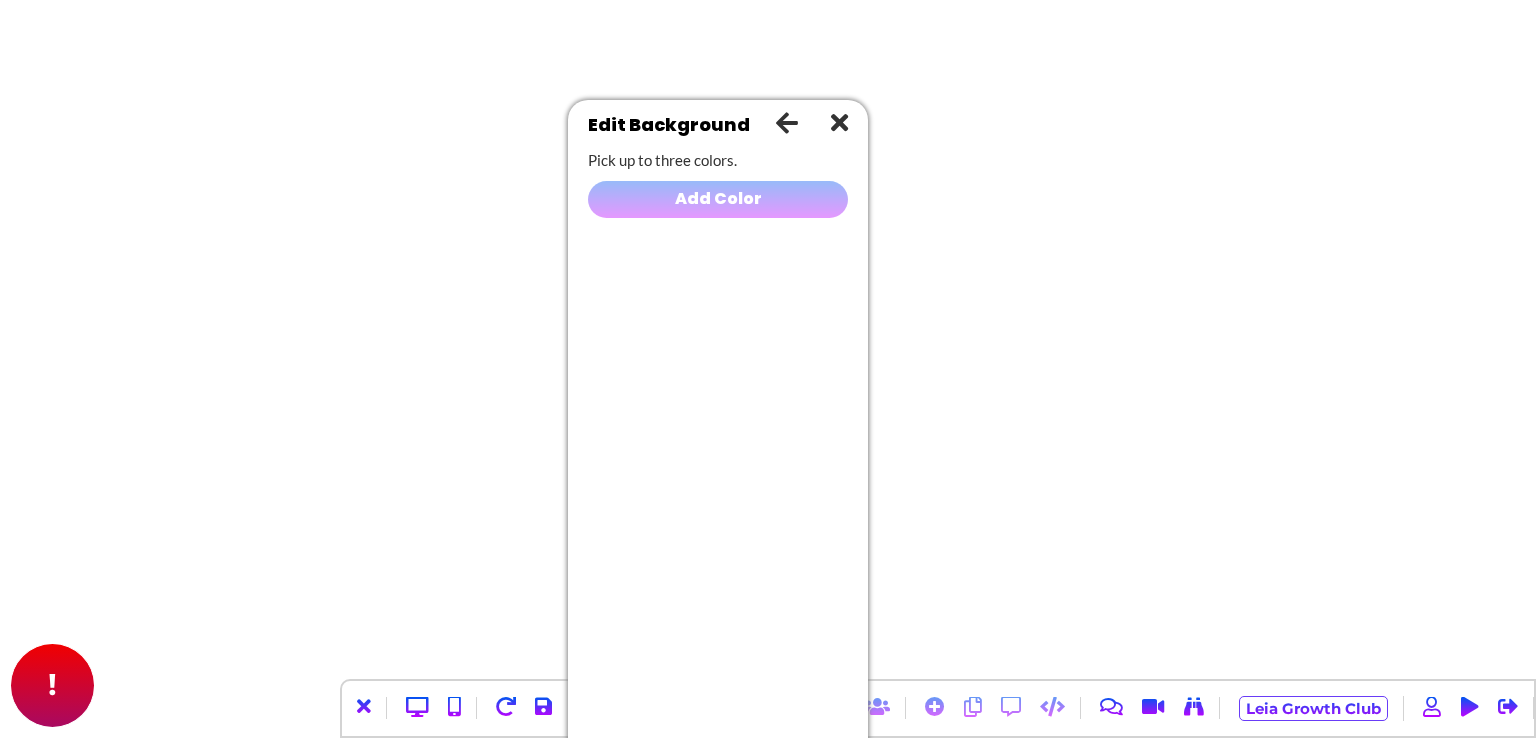 click on "Add Color" at bounding box center [718, 199] 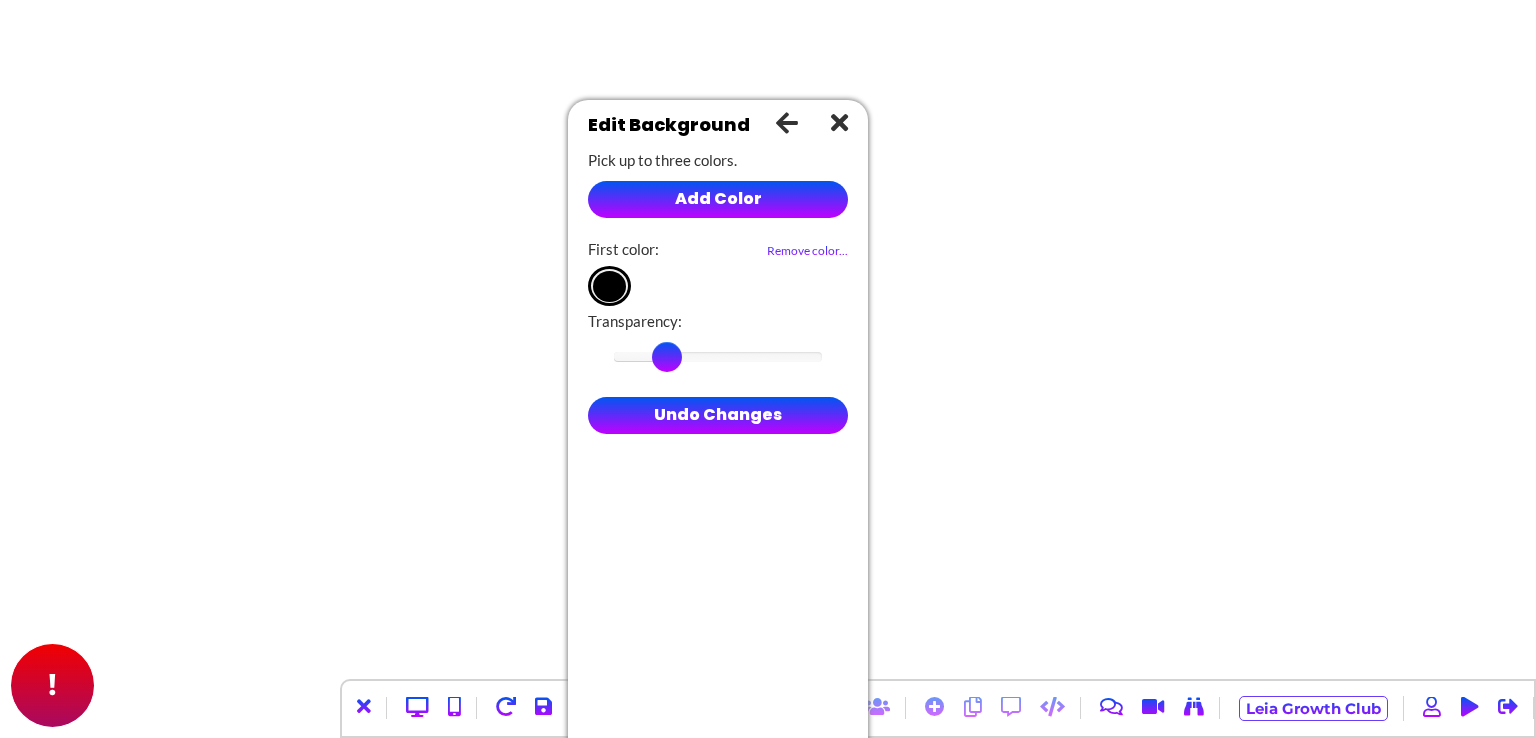 click on "Add Color" at bounding box center [718, 199] 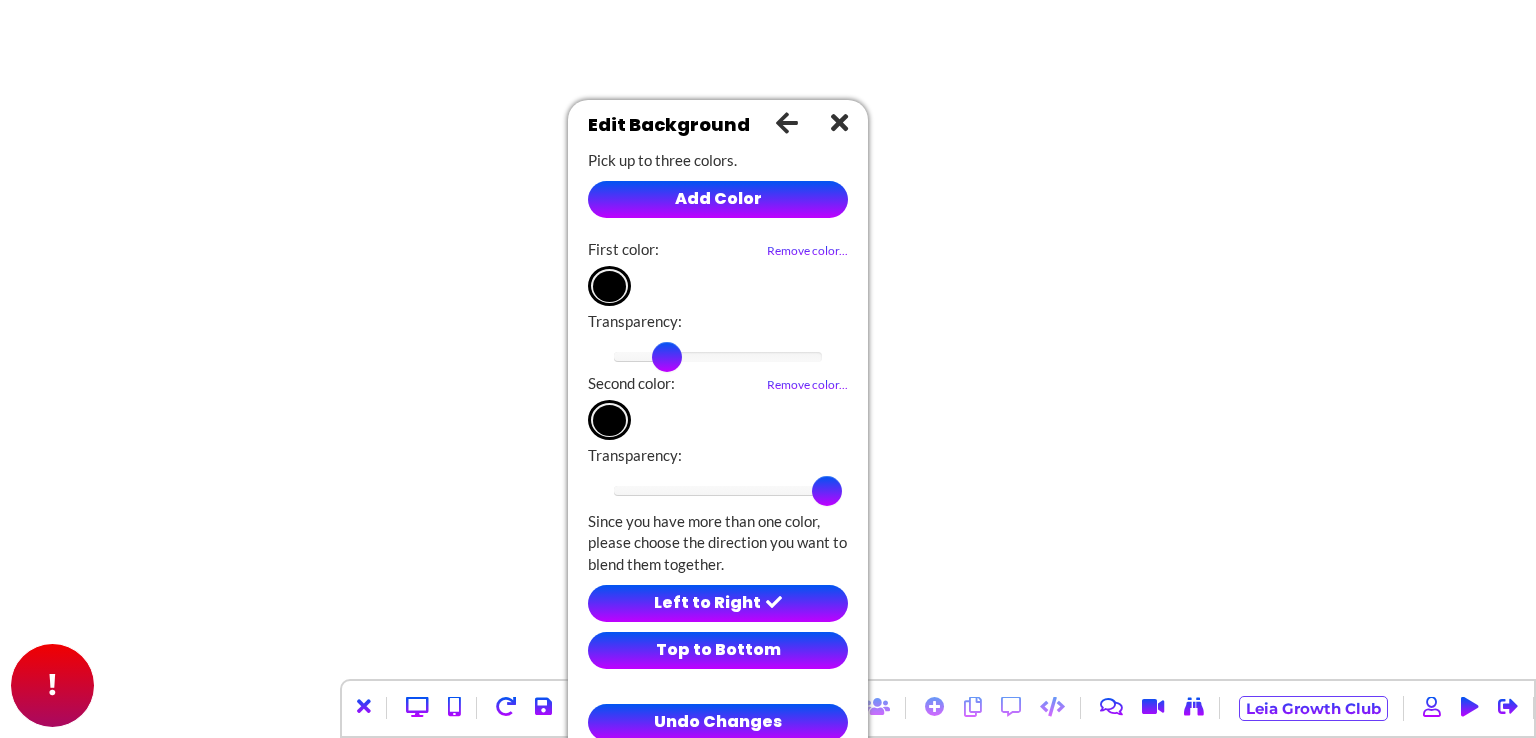 click on "Add Color" at bounding box center [718, 199] 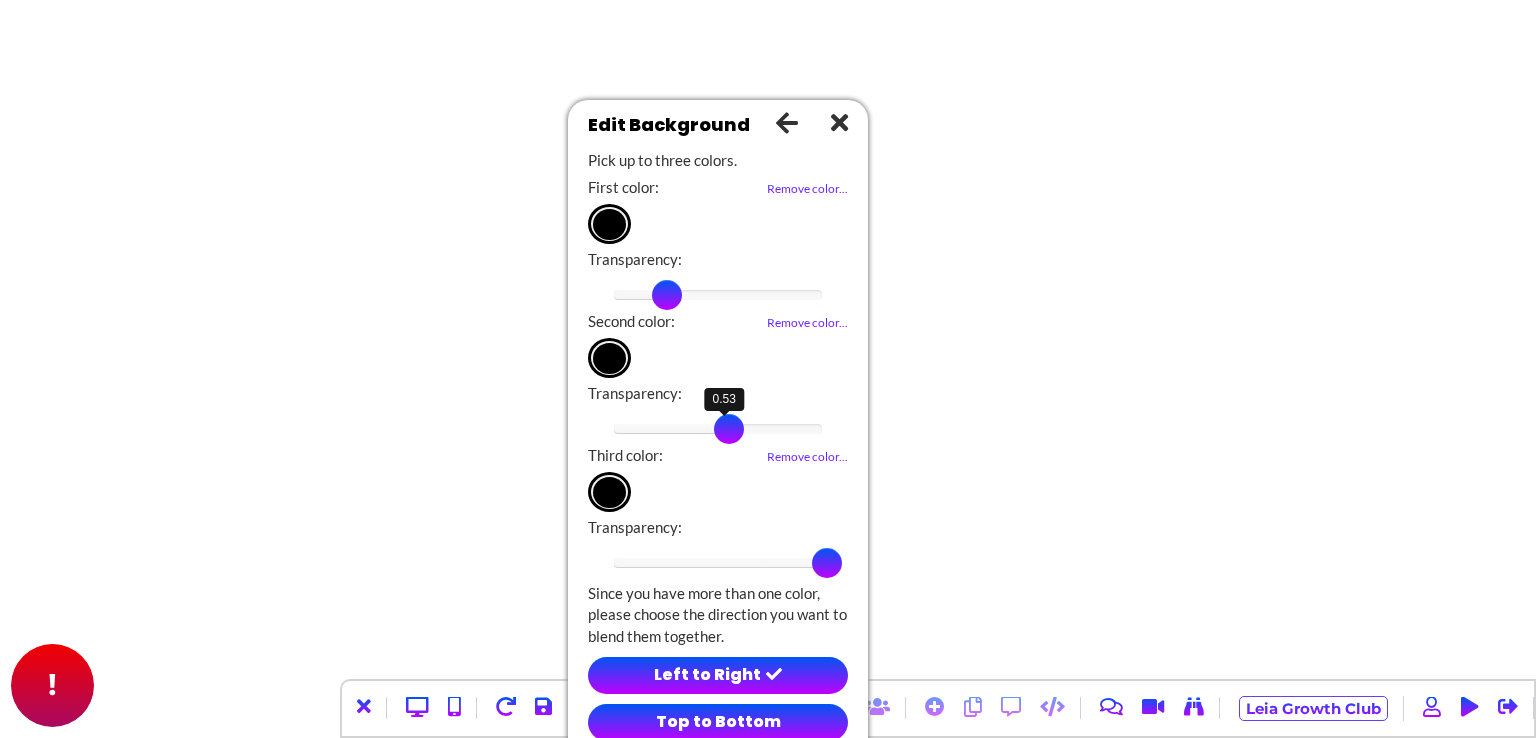 click on "0.53" at bounding box center (718, 429) 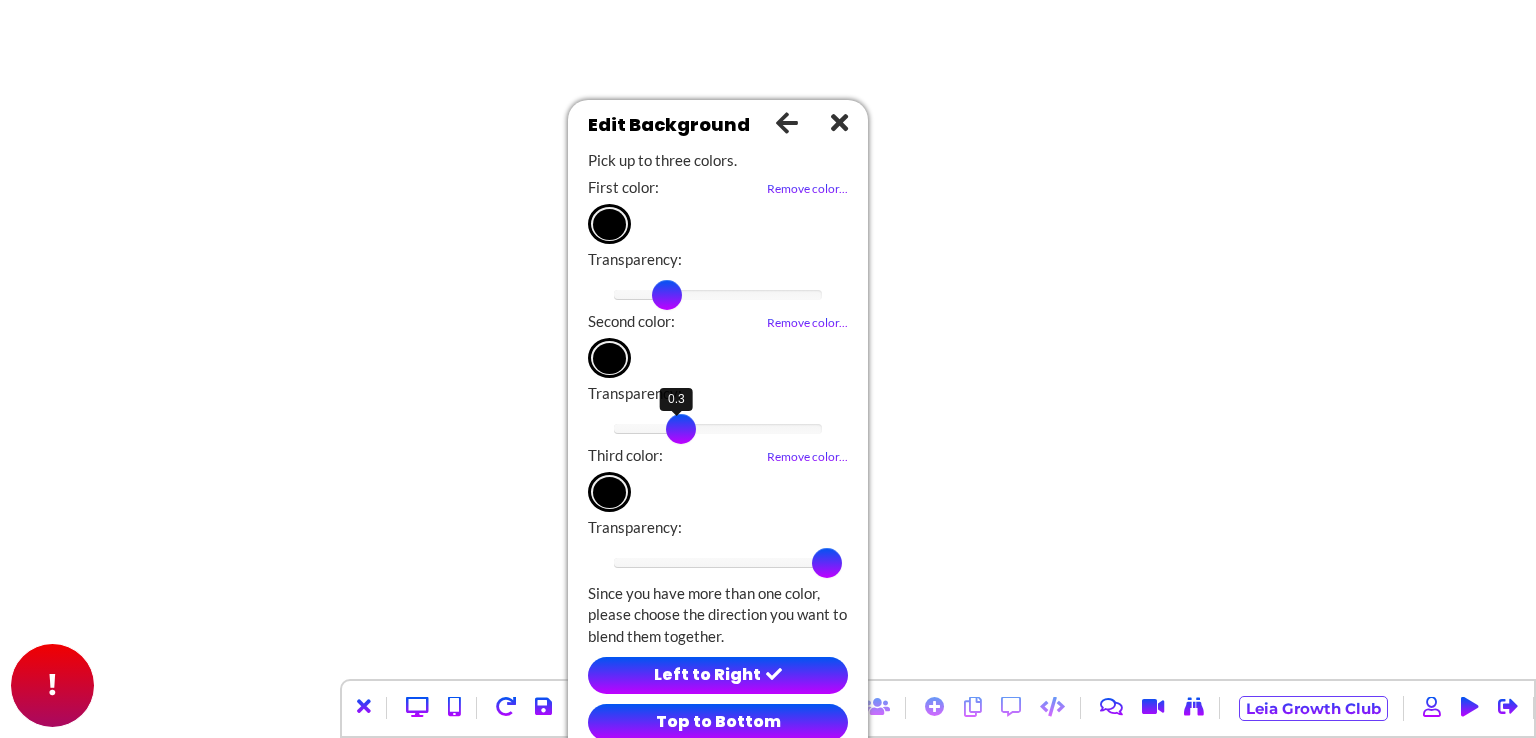 click on "0.3" at bounding box center [718, 429] 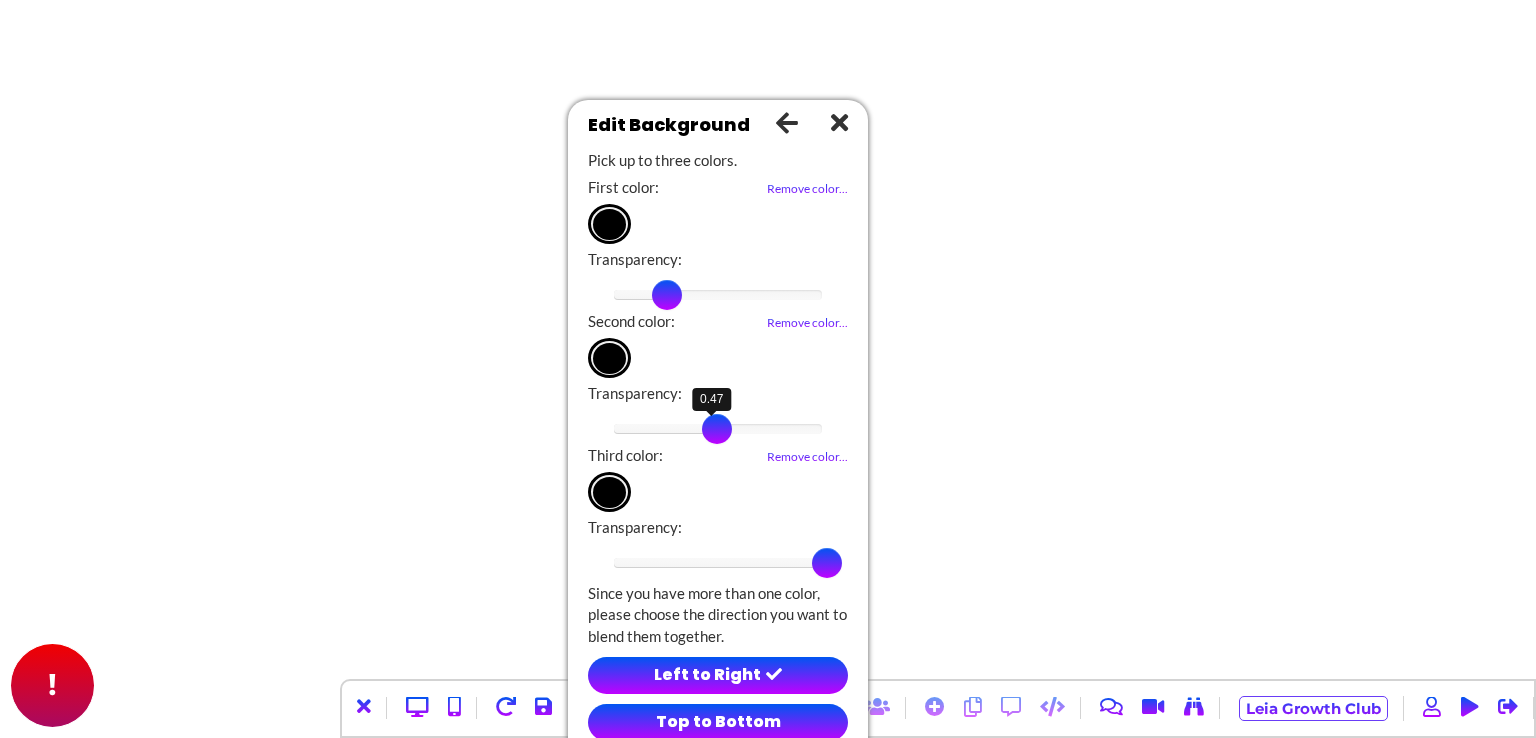 click on "0.47" at bounding box center [718, 429] 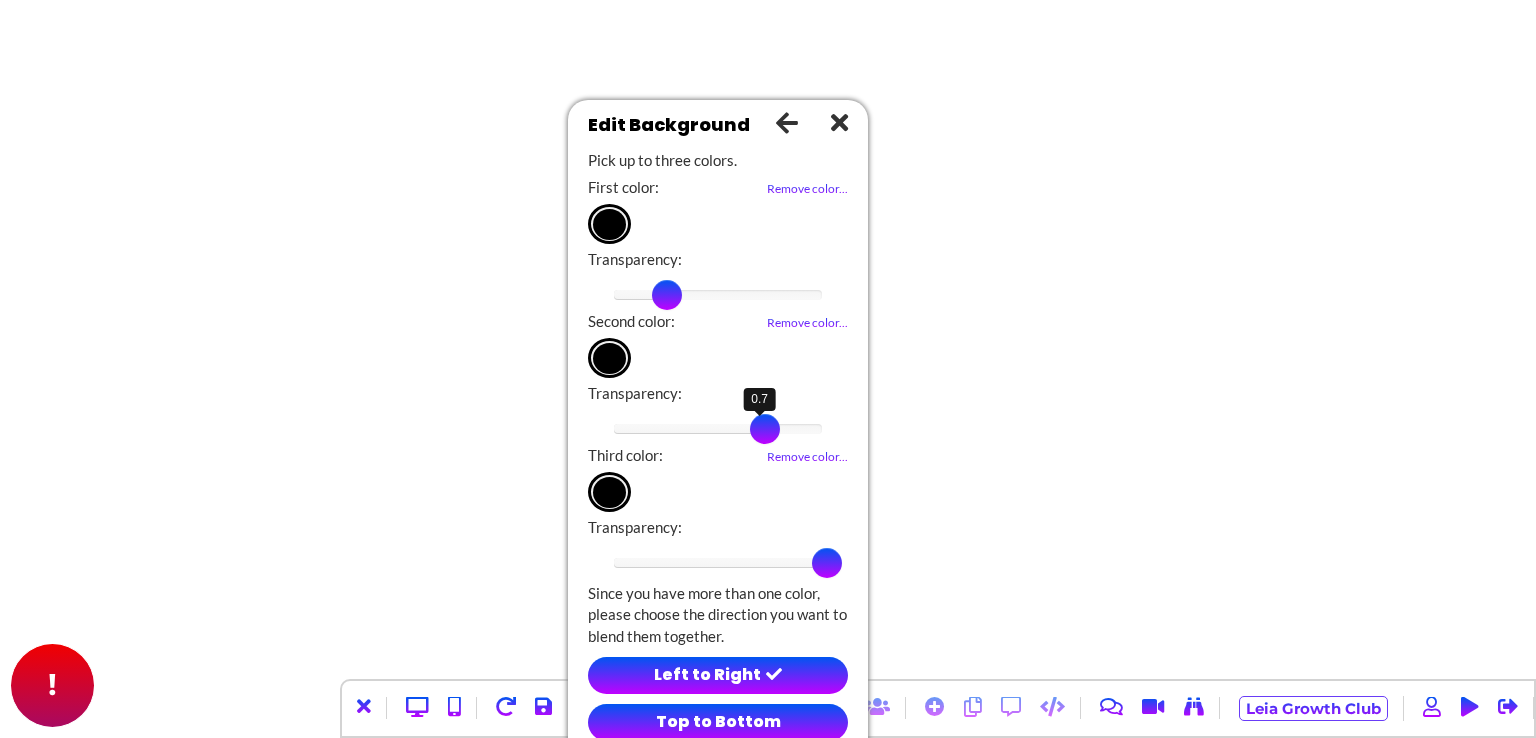 click on "0.7" at bounding box center (718, 429) 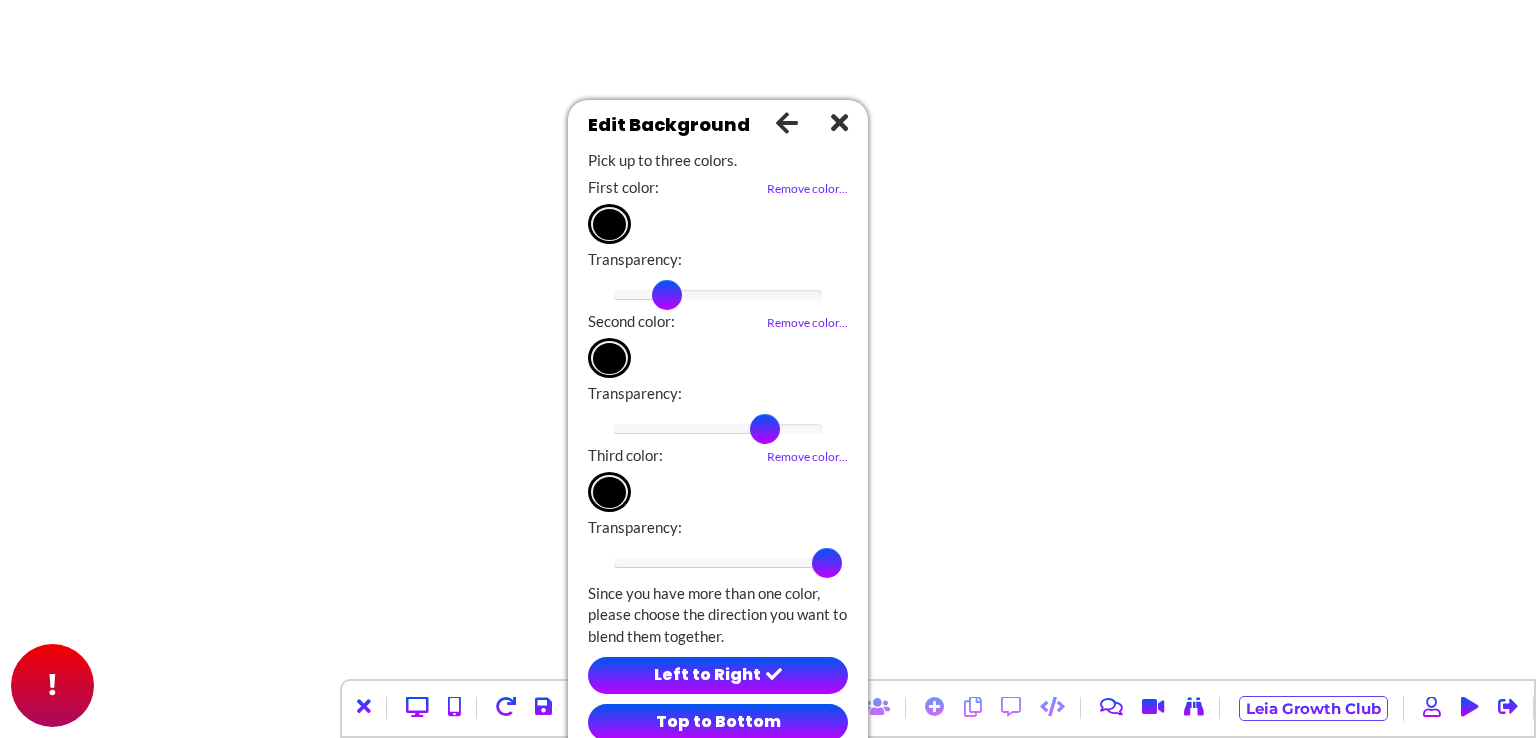 click on "*******" at bounding box center (609, 358) 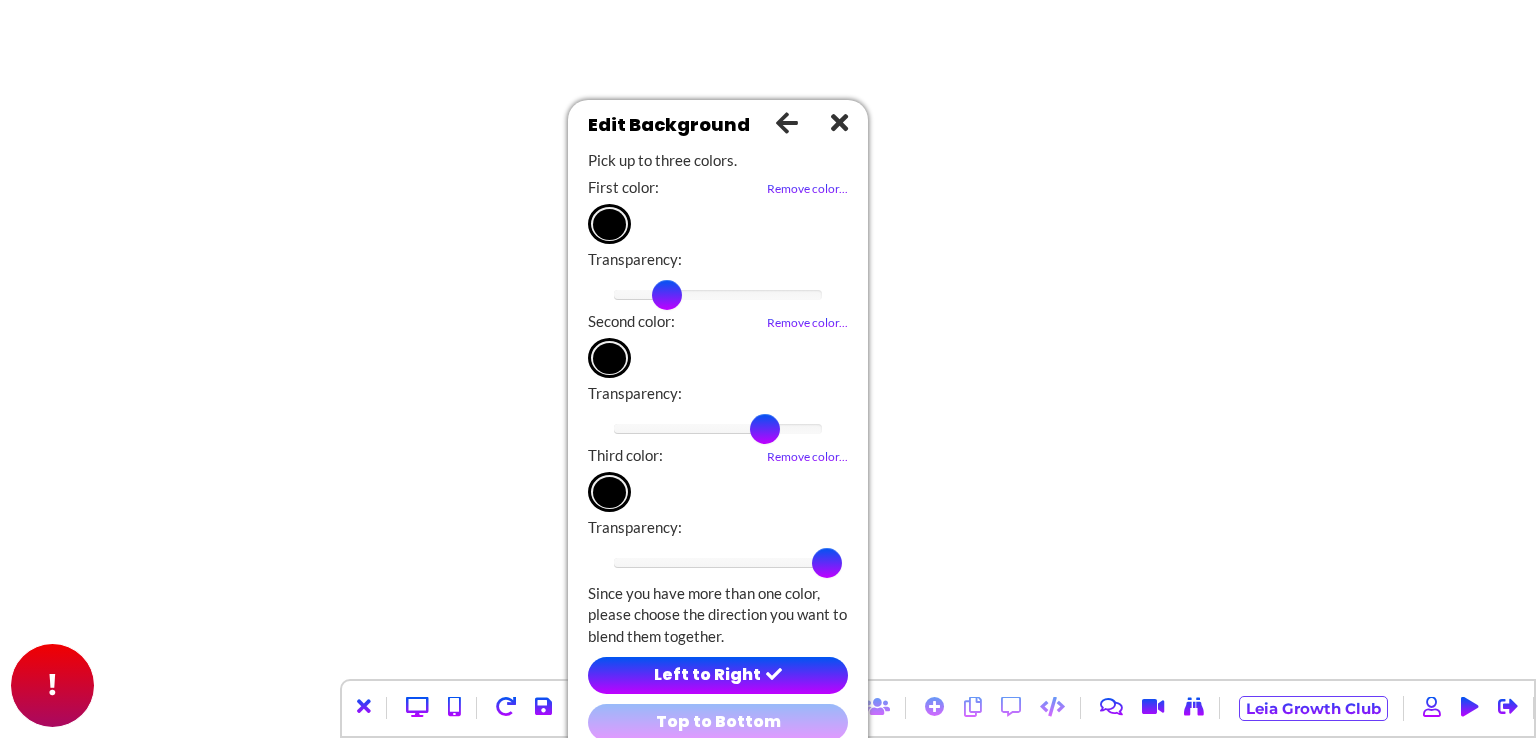 click on "Top to Bottom" at bounding box center [718, 722] 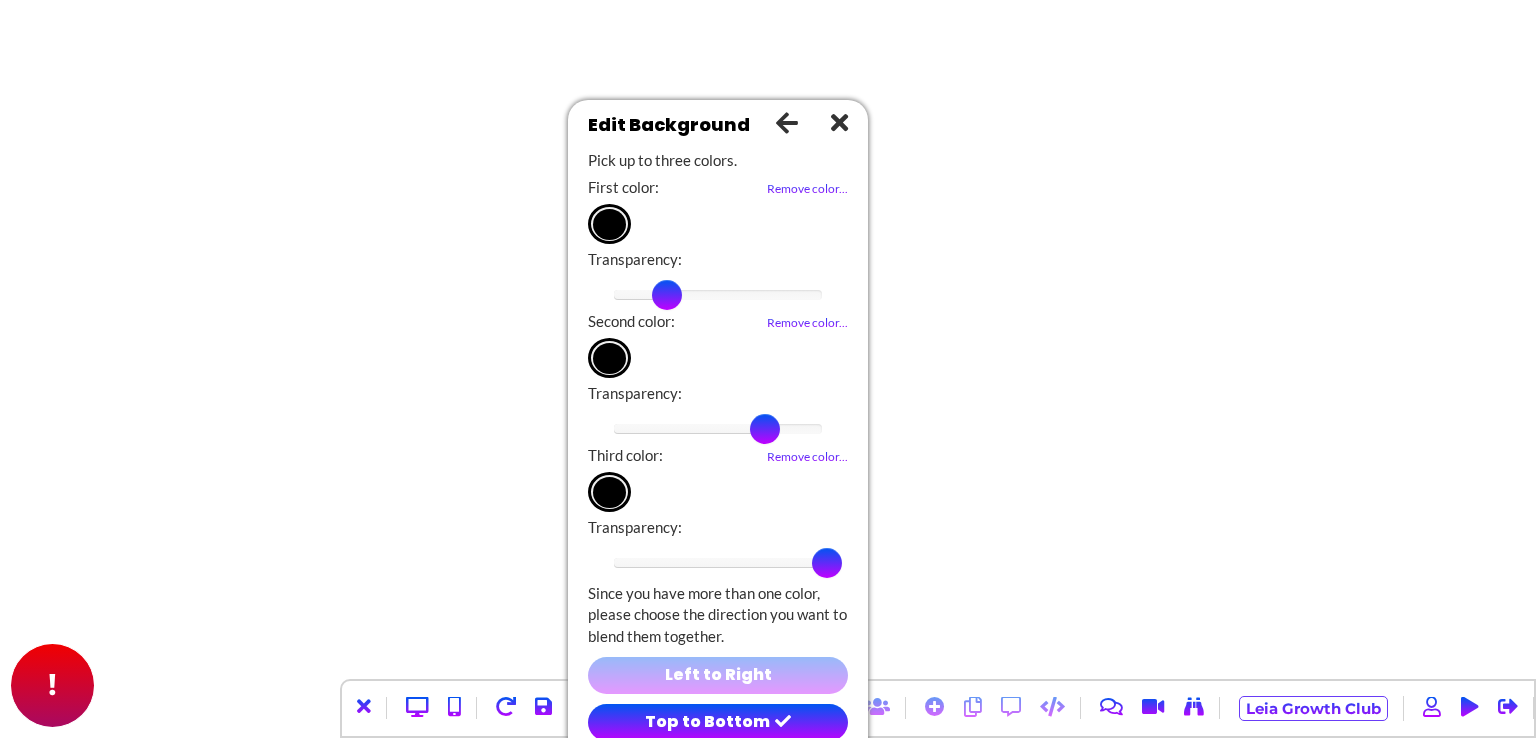 click on "Left to Right" at bounding box center (718, 675) 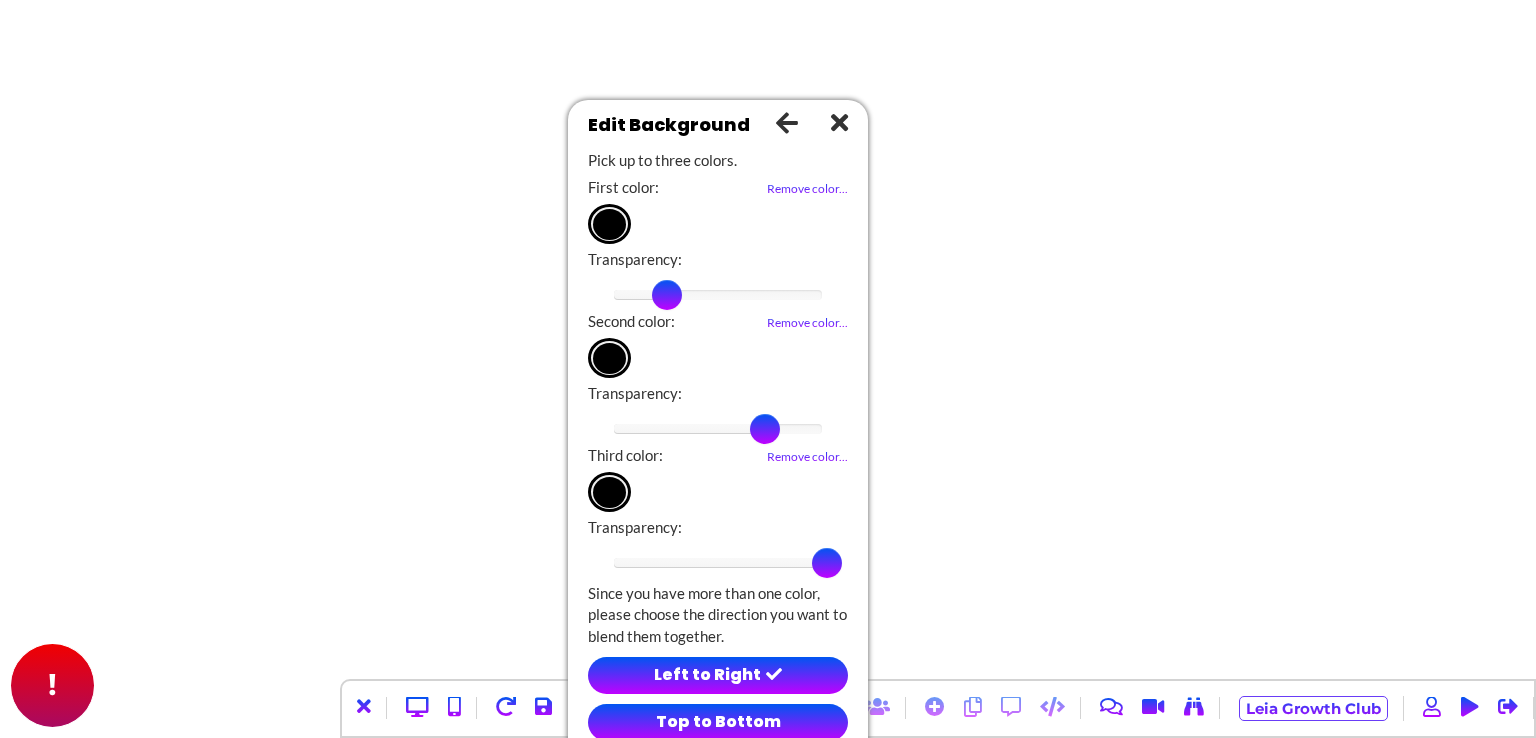 click on "*******" at bounding box center [609, 224] 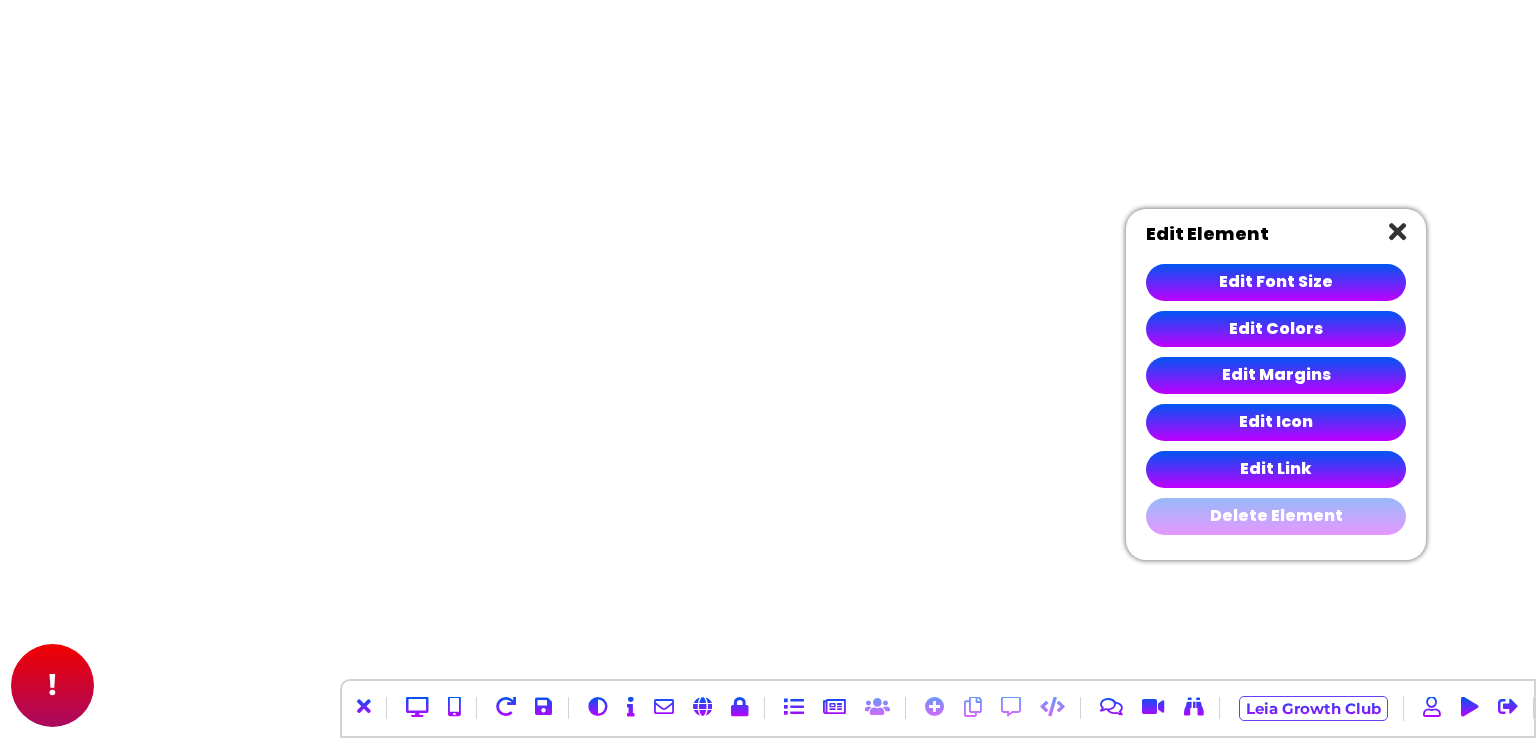 click on "Delete Element" at bounding box center [1276, 516] 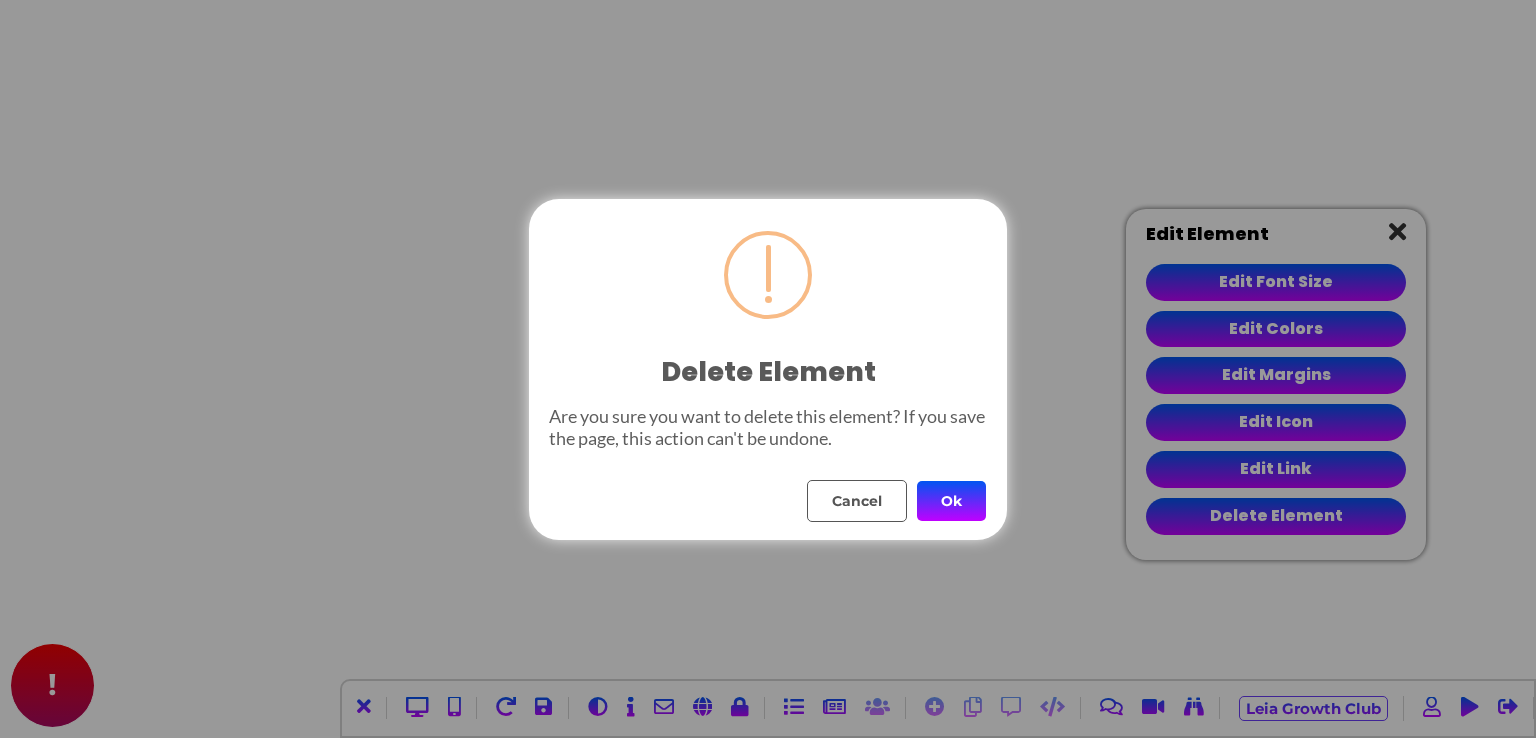 click on "Ok" at bounding box center [951, 501] 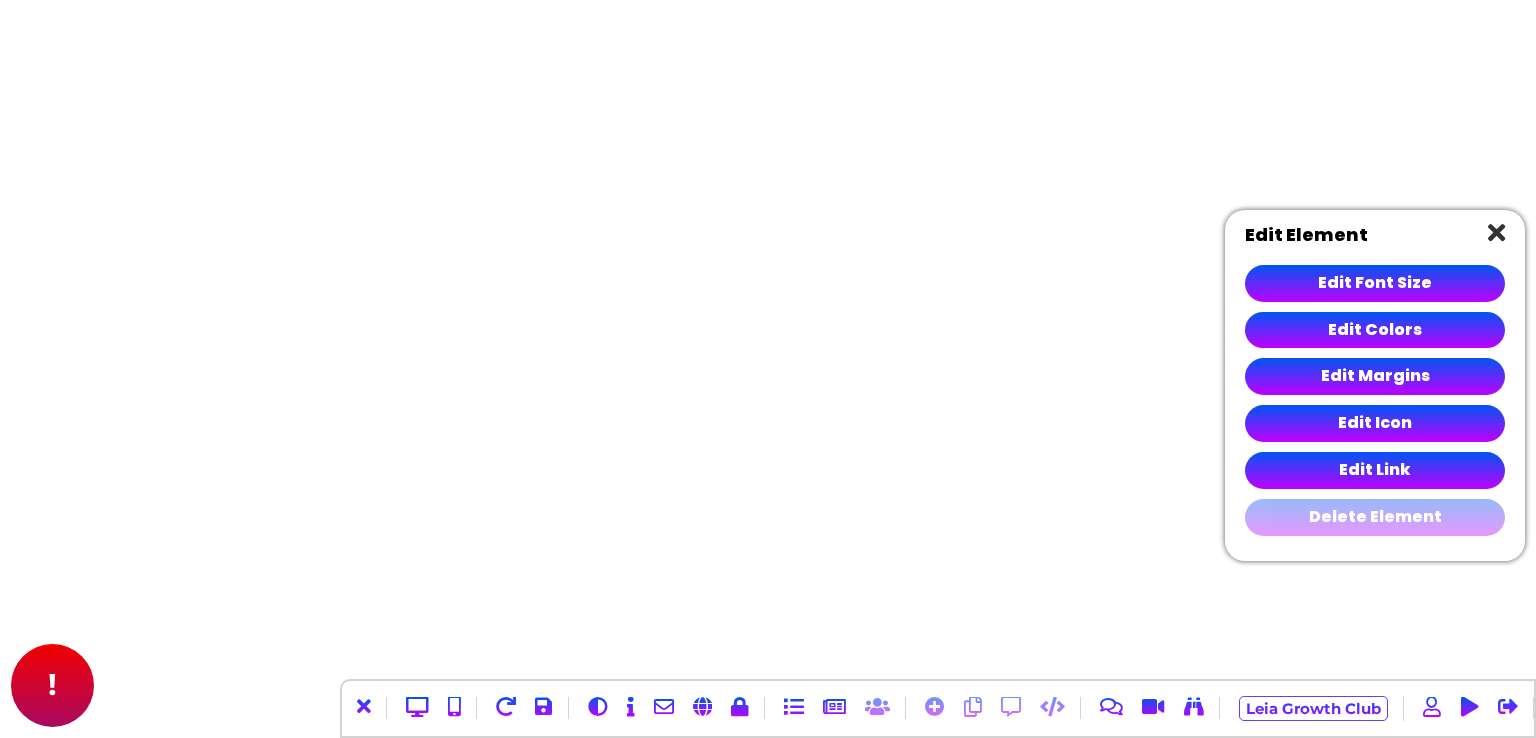 click on "Delete Element" at bounding box center [1375, 517] 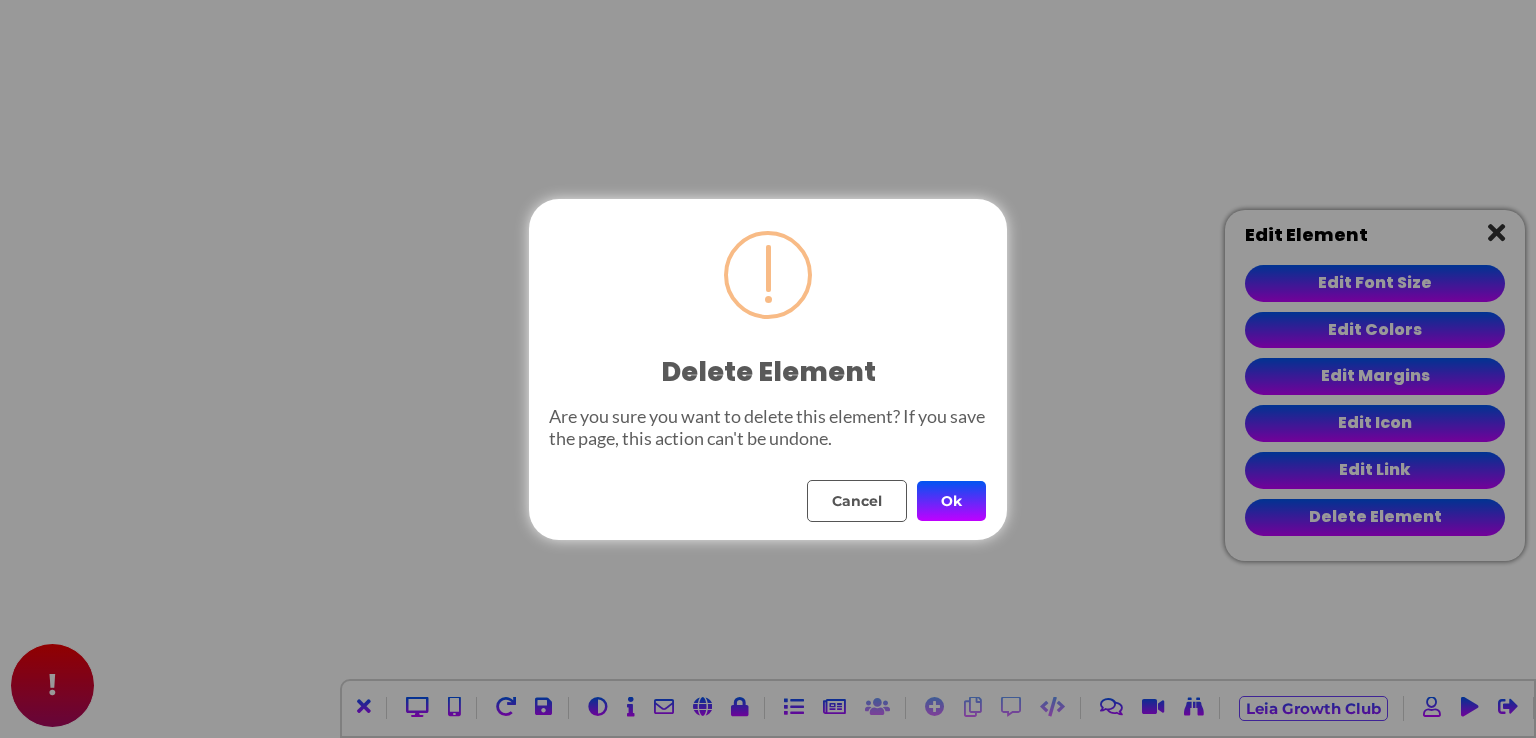 click on "Ok" at bounding box center [951, 501] 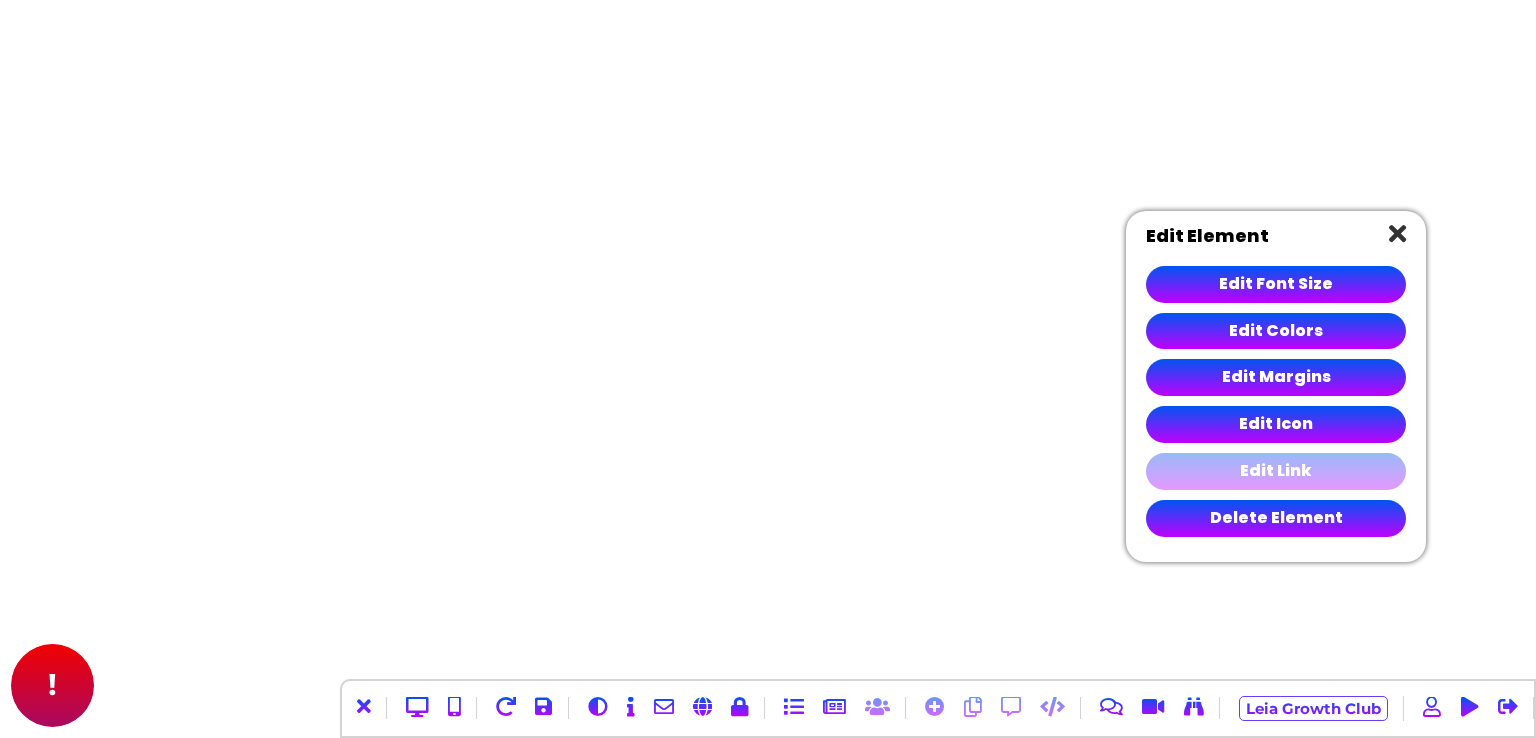 click on "Edit Link" at bounding box center [1276, 471] 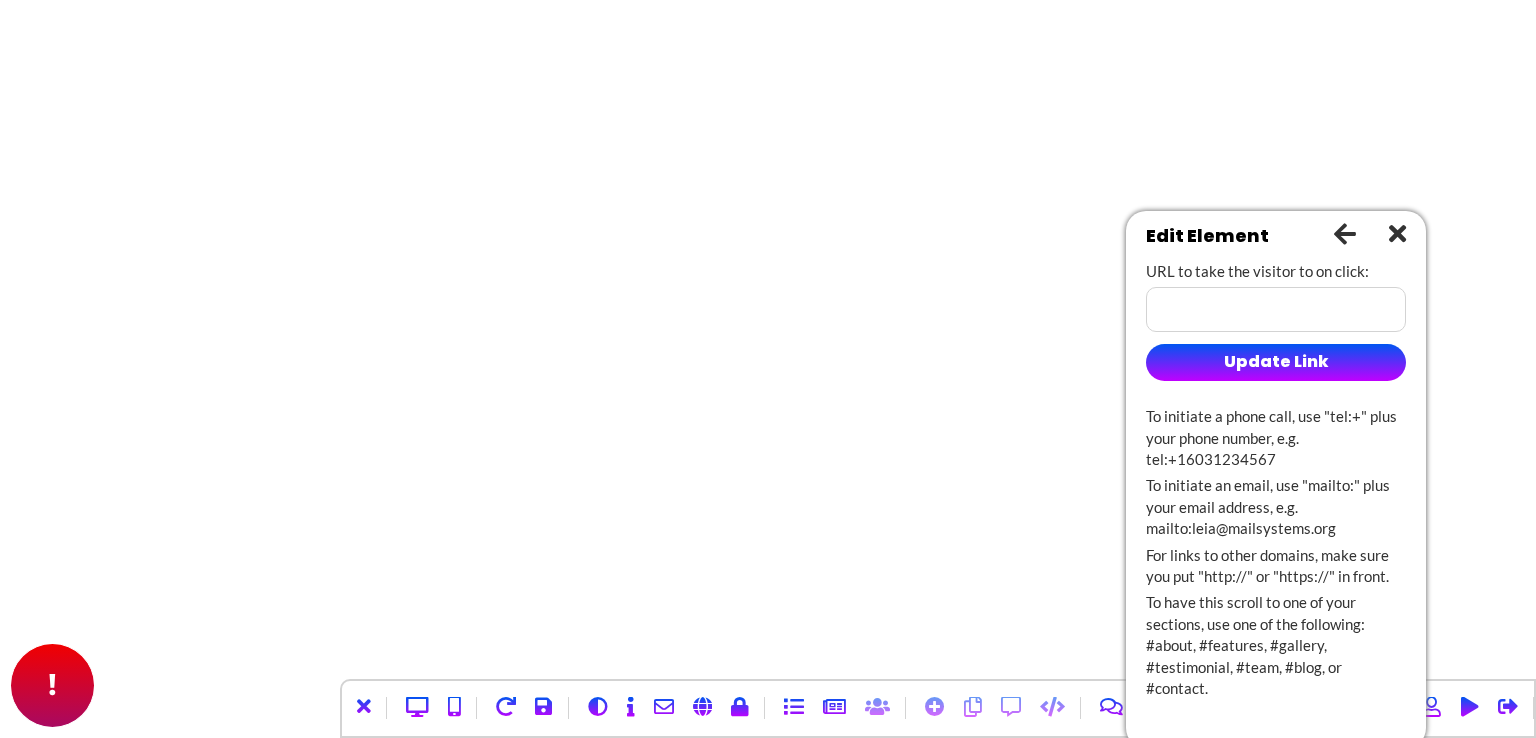 click at bounding box center (1276, 309) 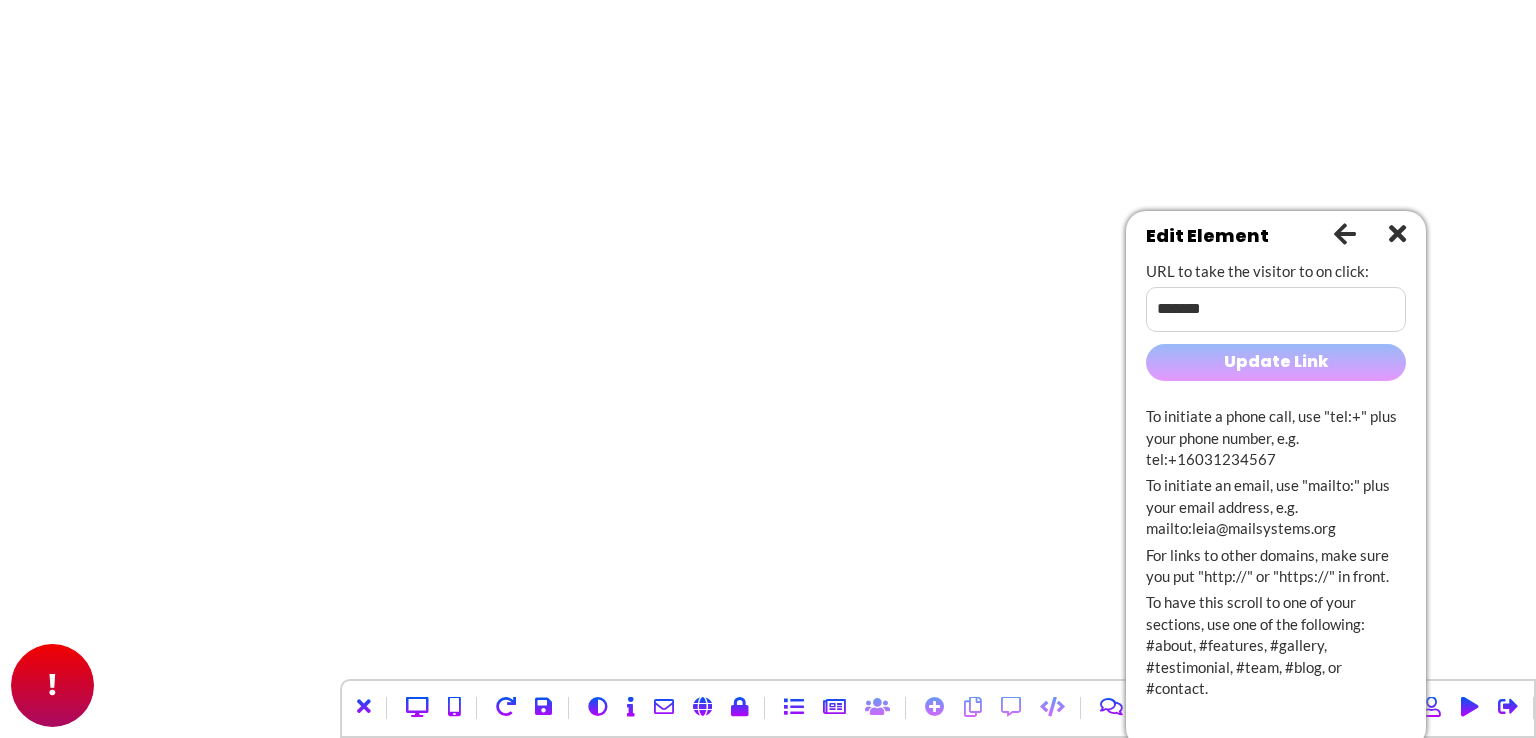 type on "*******" 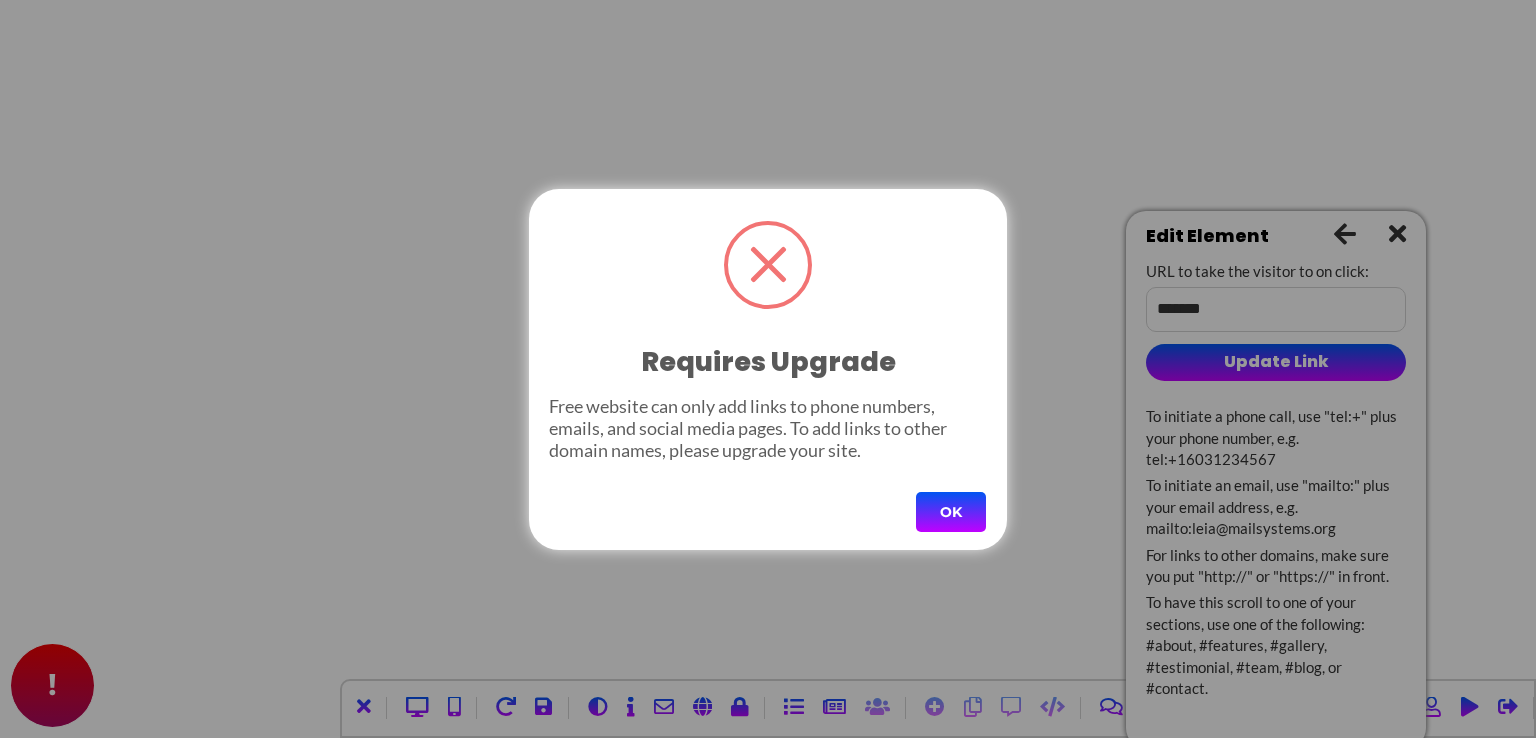 click on "OK" at bounding box center (951, 512) 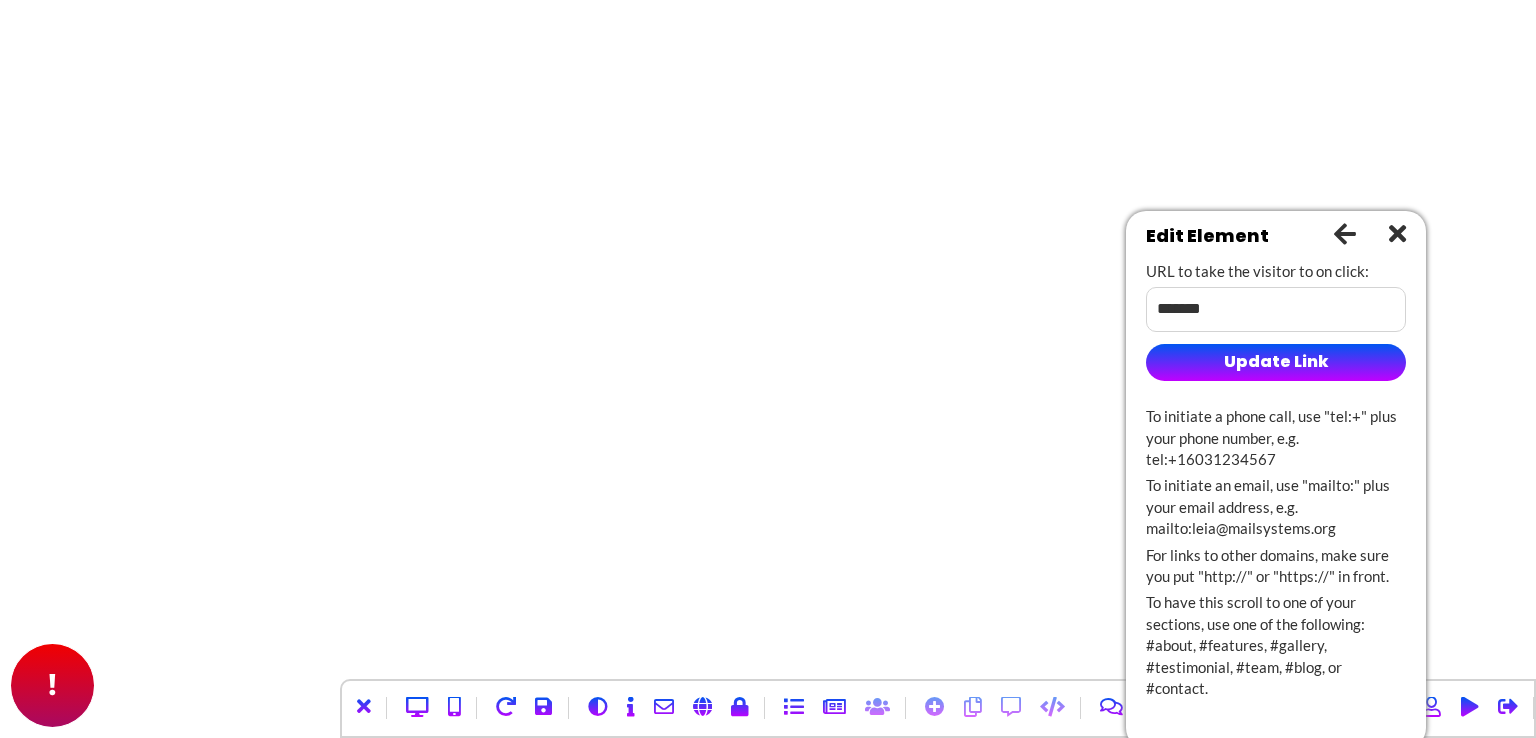 click at bounding box center (1397, 233) 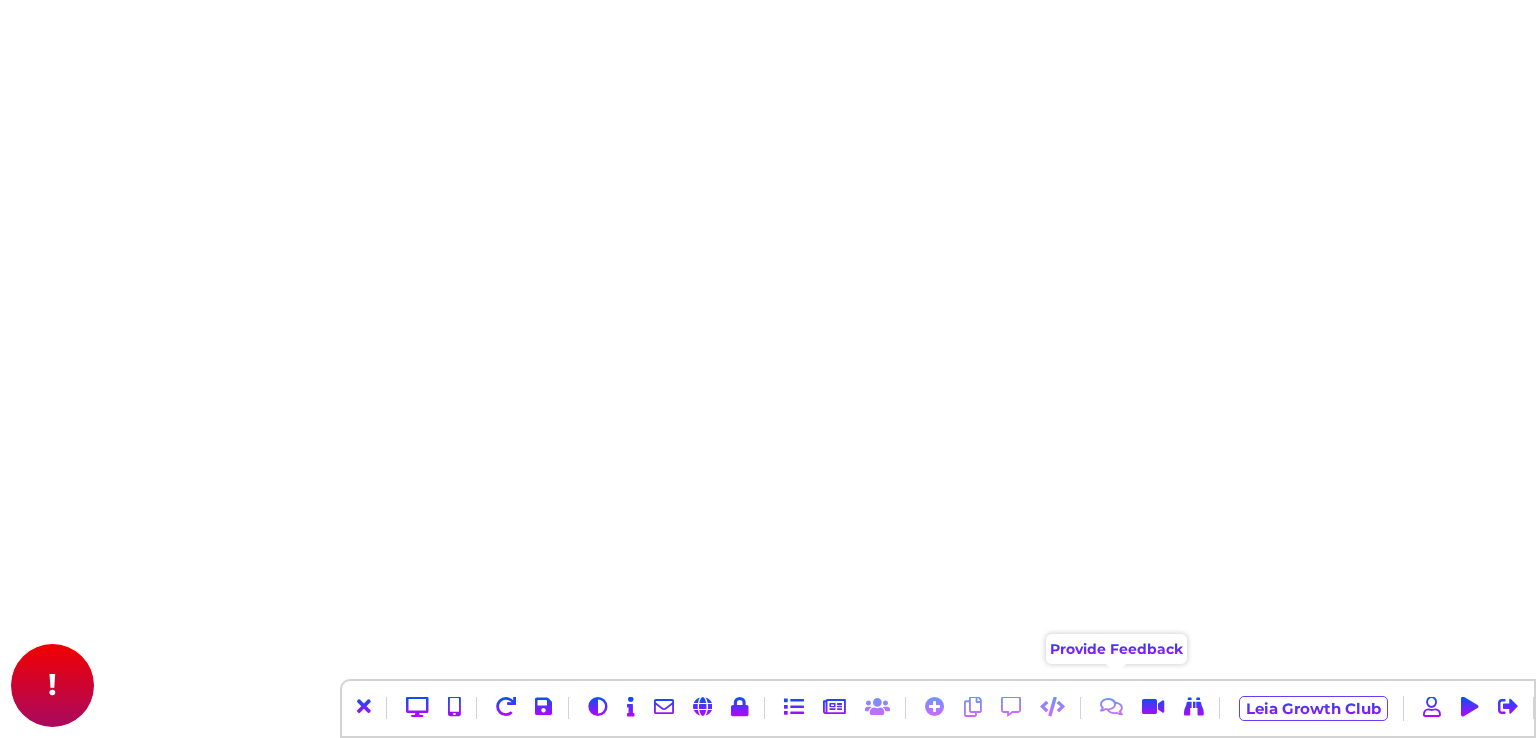 click at bounding box center [1111, 707] 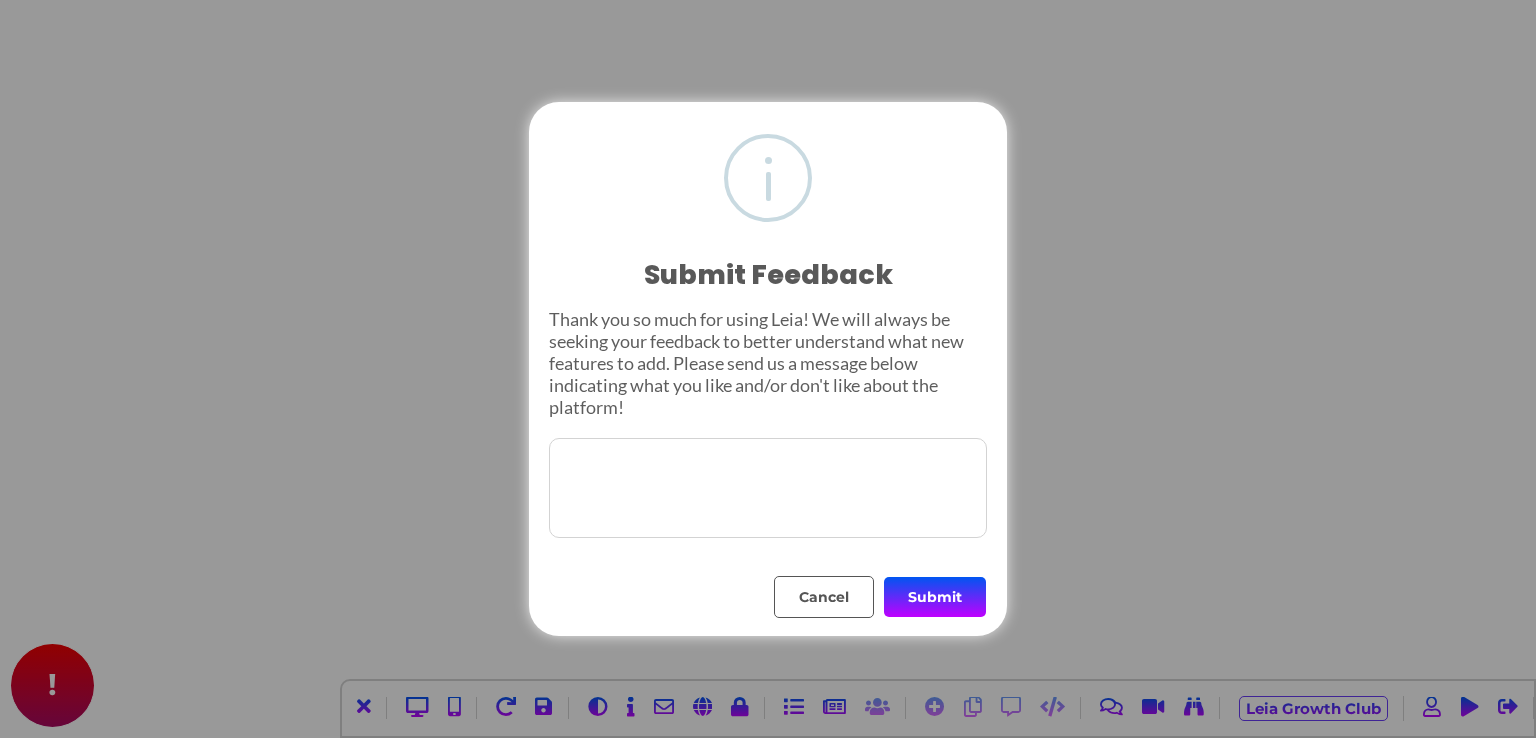 click at bounding box center (768, 488) 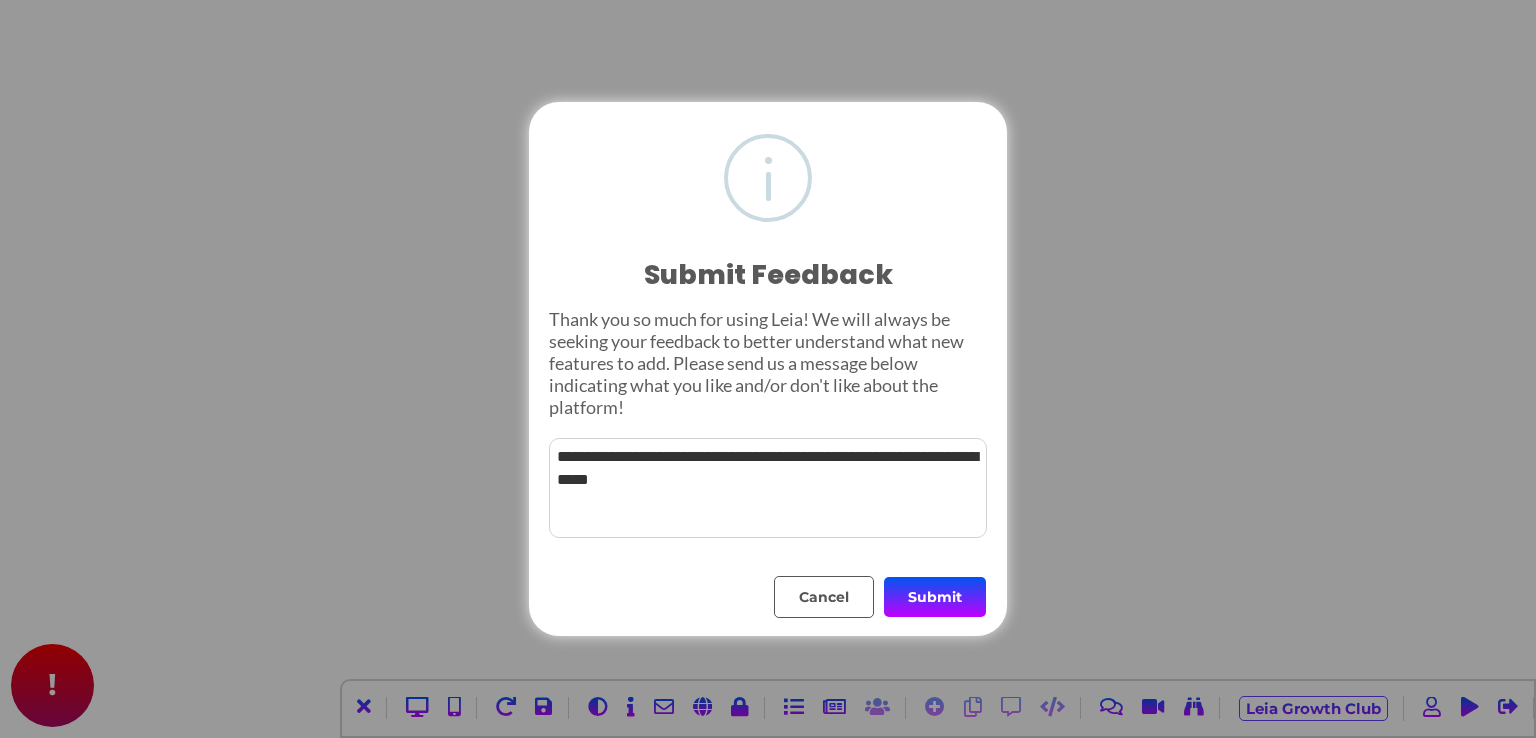 type on "**********" 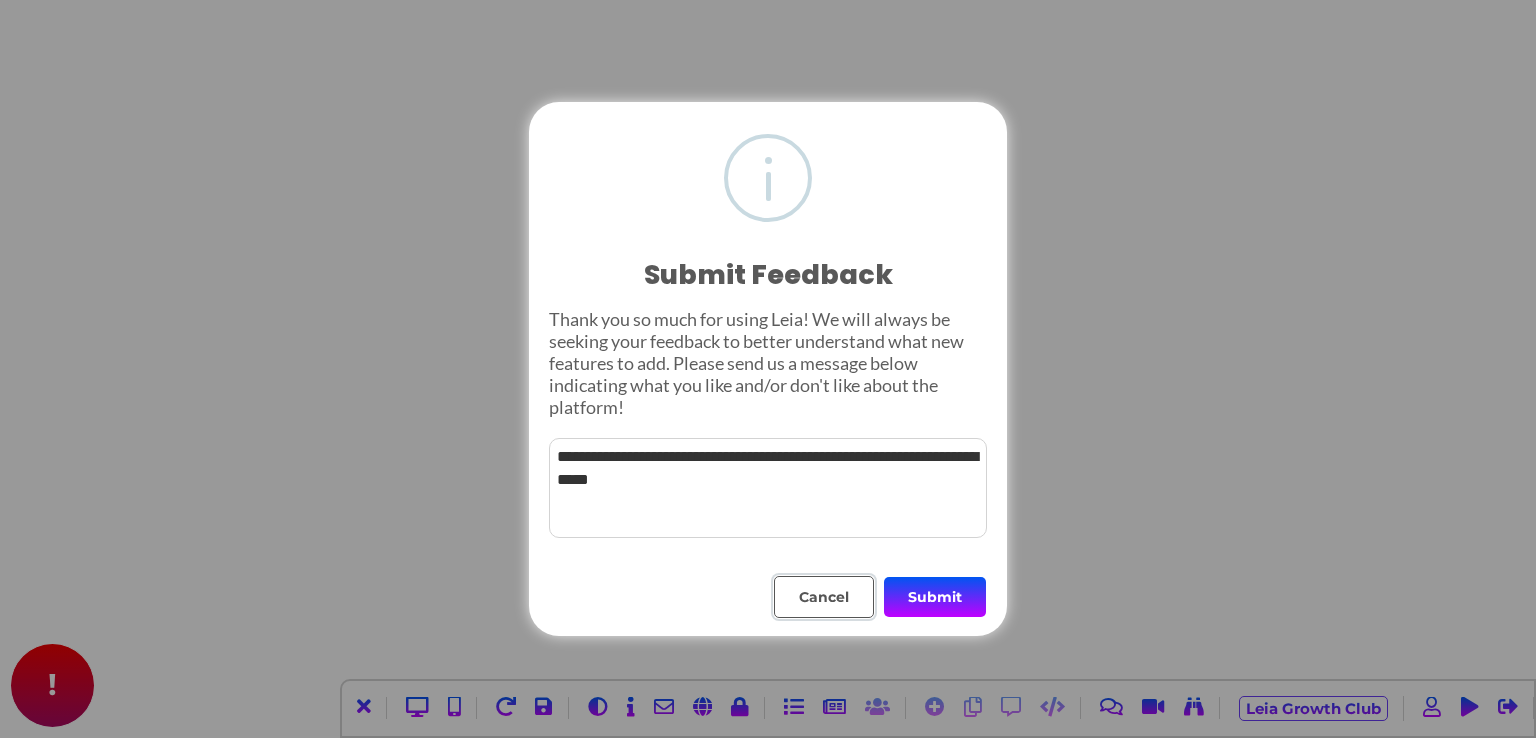 click on "Cancel" at bounding box center (824, 597) 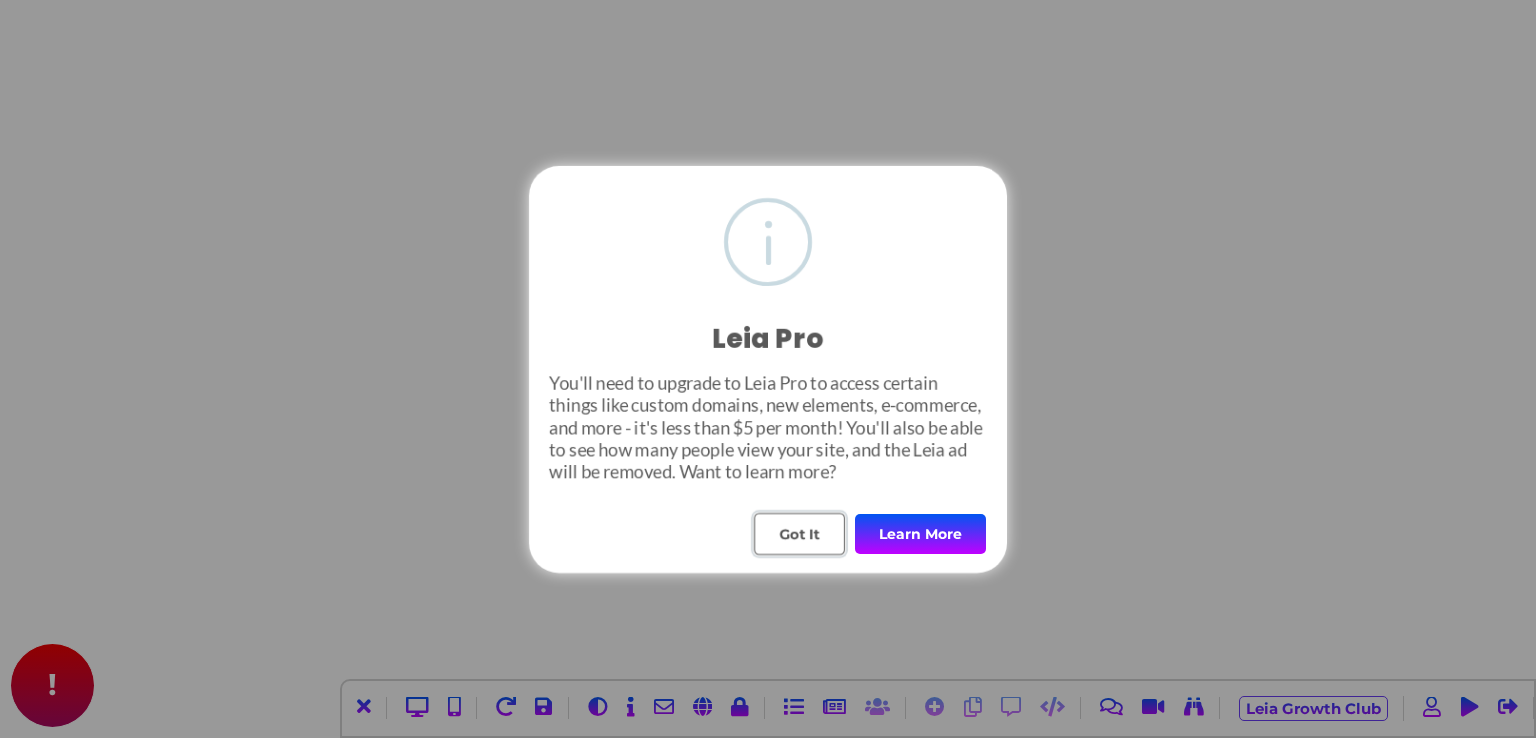 click on "Got It" at bounding box center (799, 534) 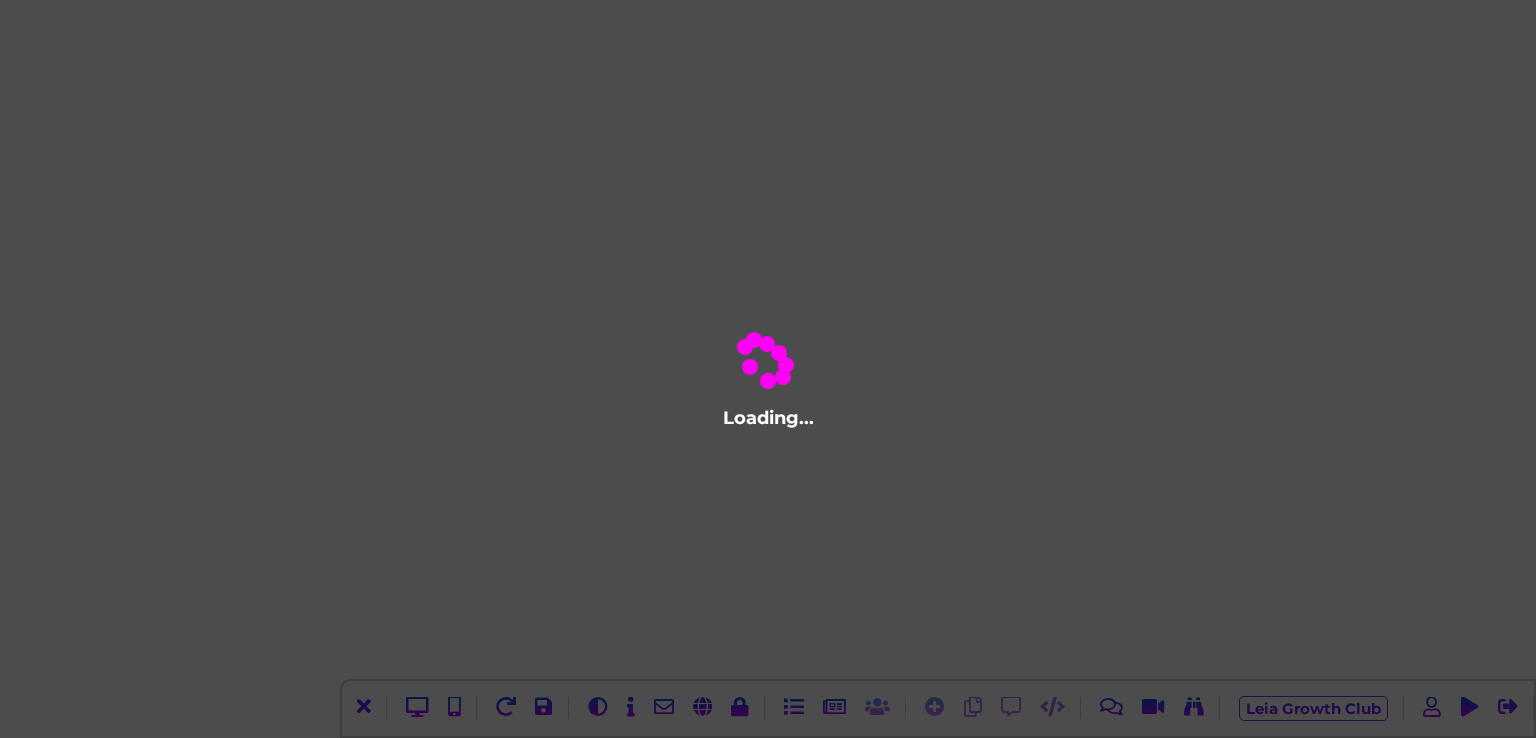 scroll, scrollTop: 0, scrollLeft: 0, axis: both 